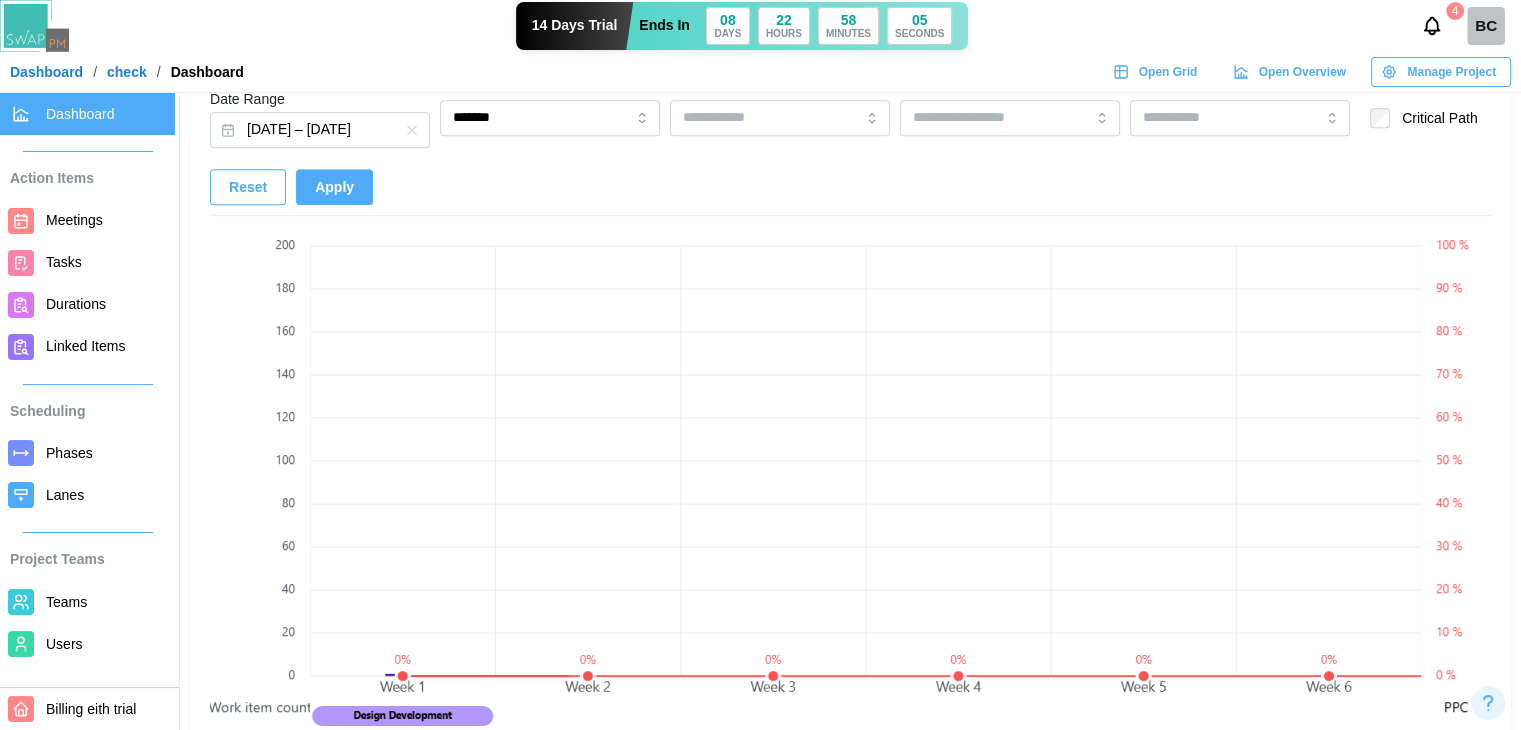 scroll, scrollTop: 1504, scrollLeft: 0, axis: vertical 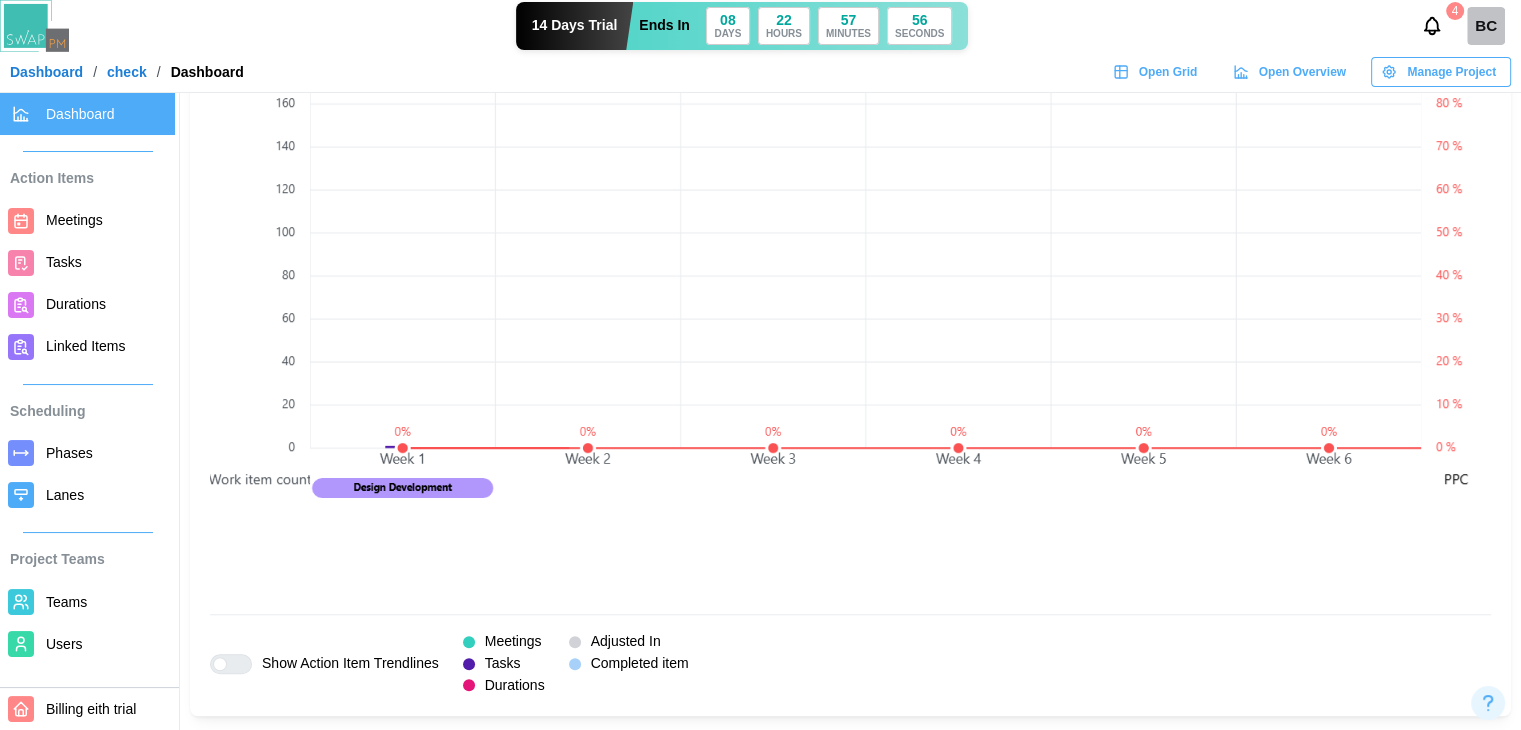 click on "Dashboard" at bounding box center [46, 72] 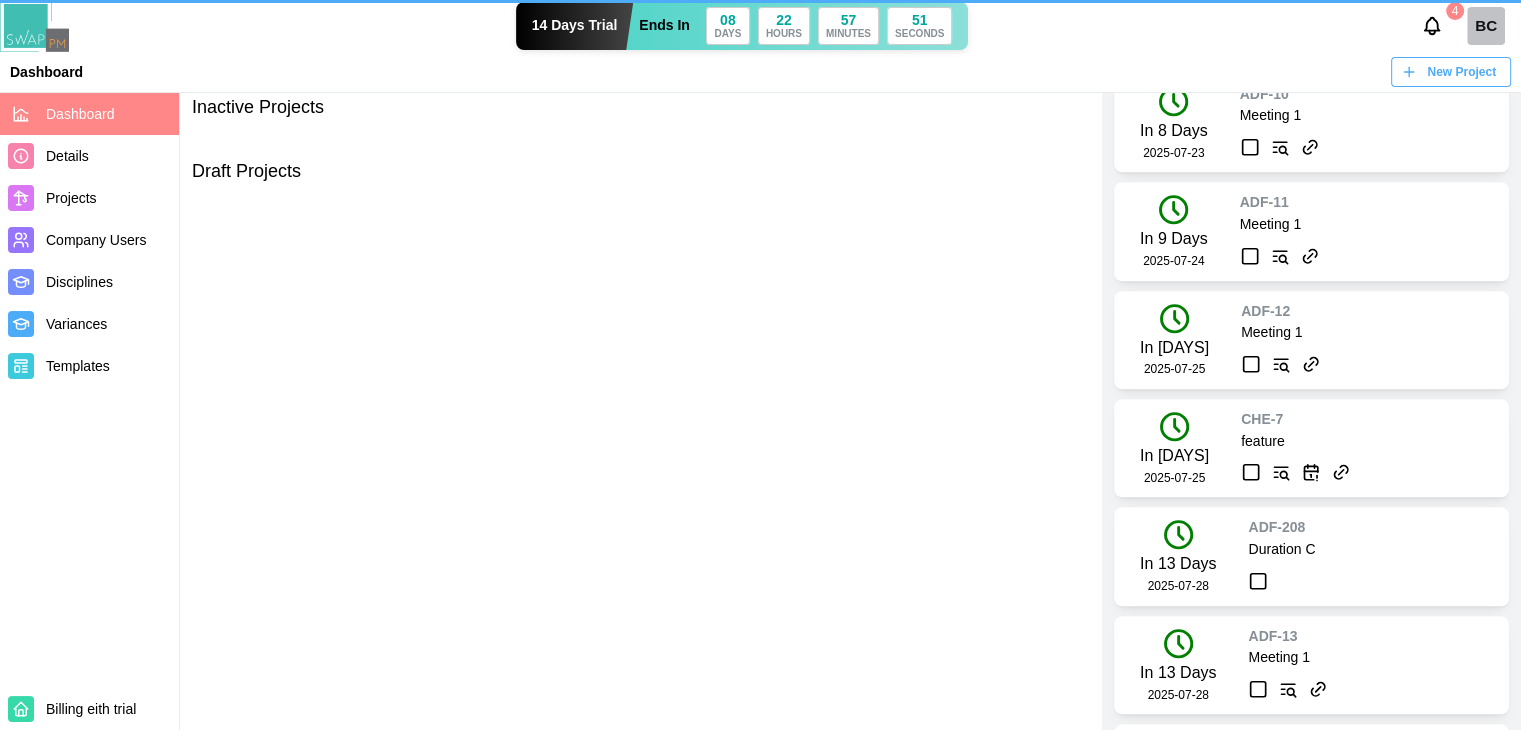 scroll, scrollTop: 0, scrollLeft: 0, axis: both 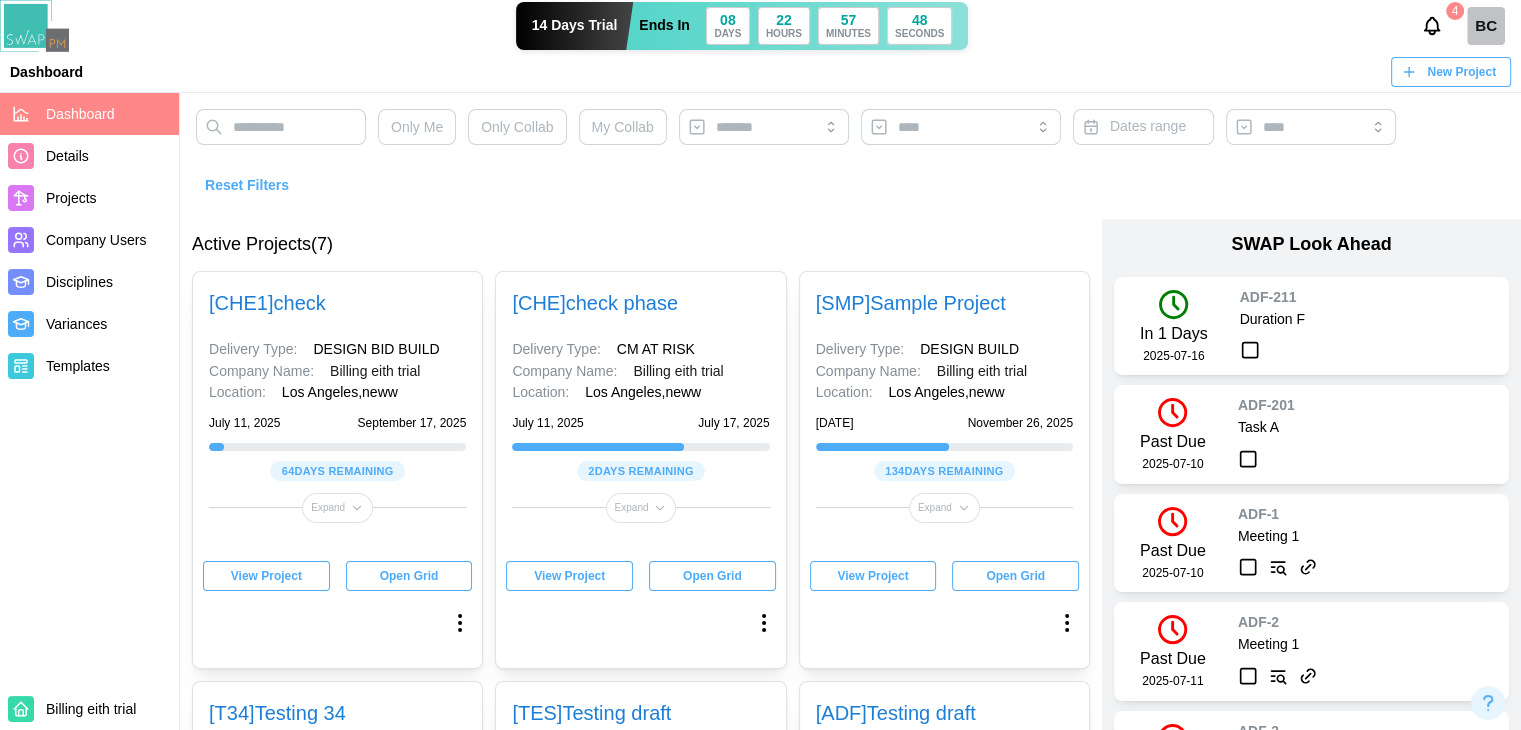 click on "View Project" at bounding box center (872, 576) 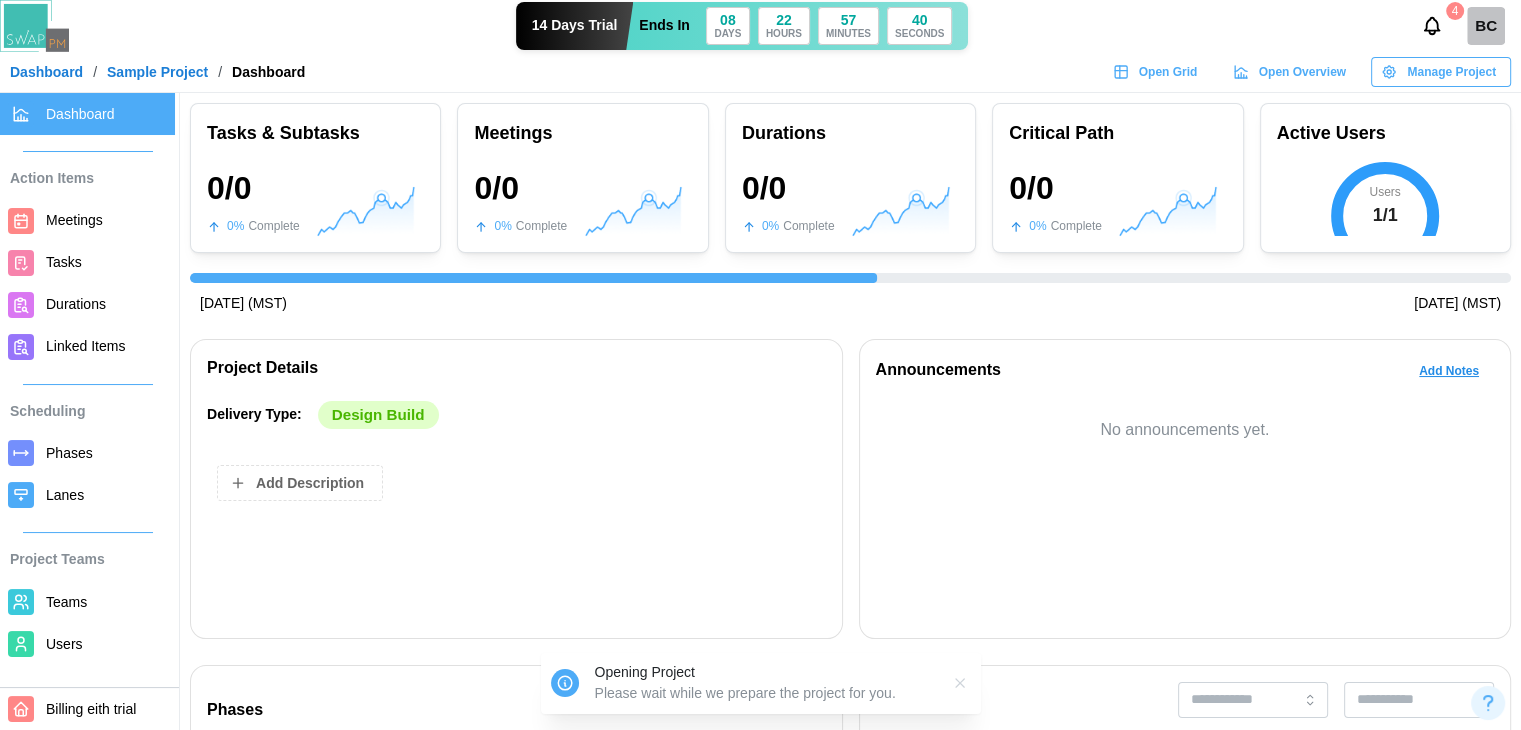 click 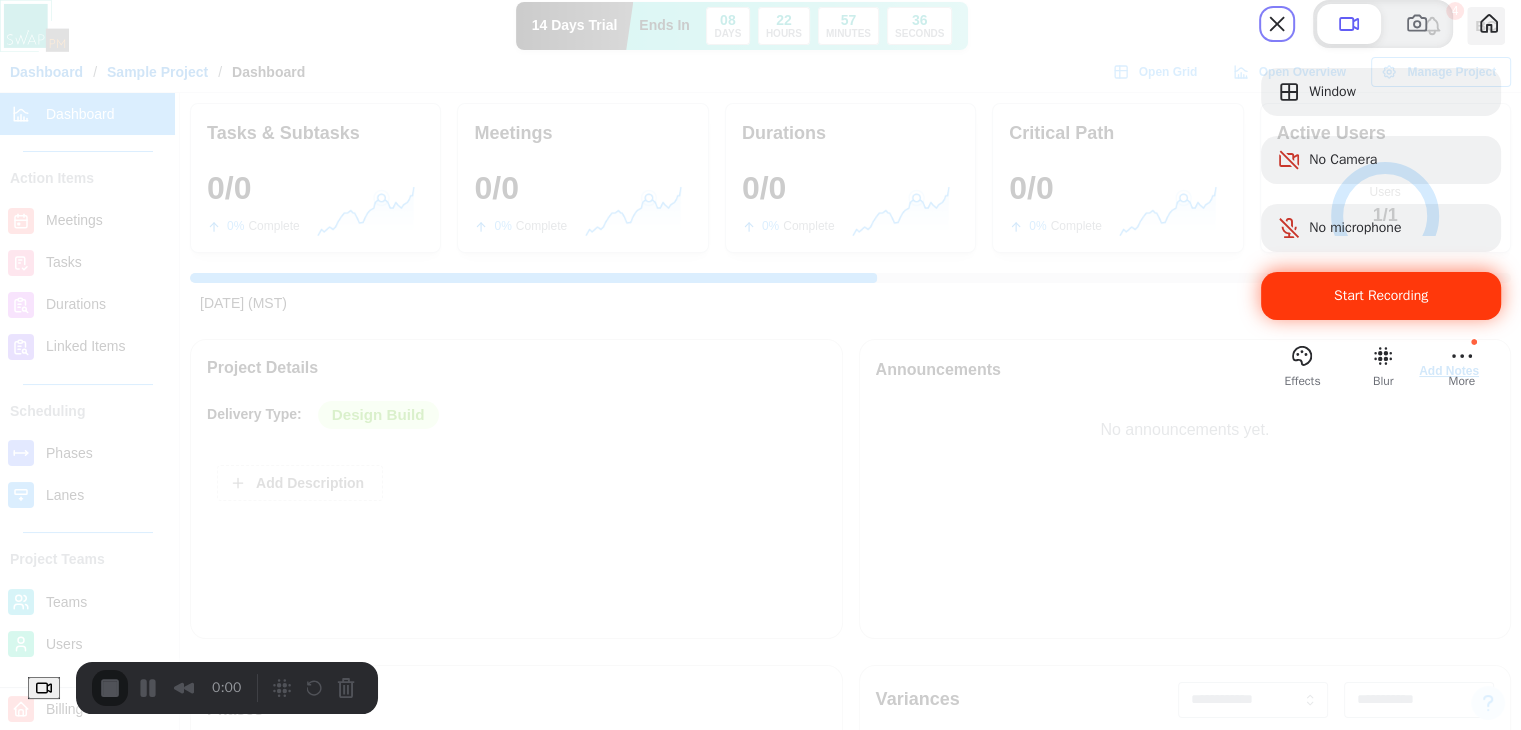 click on "Start Recording" at bounding box center (1381, 296) 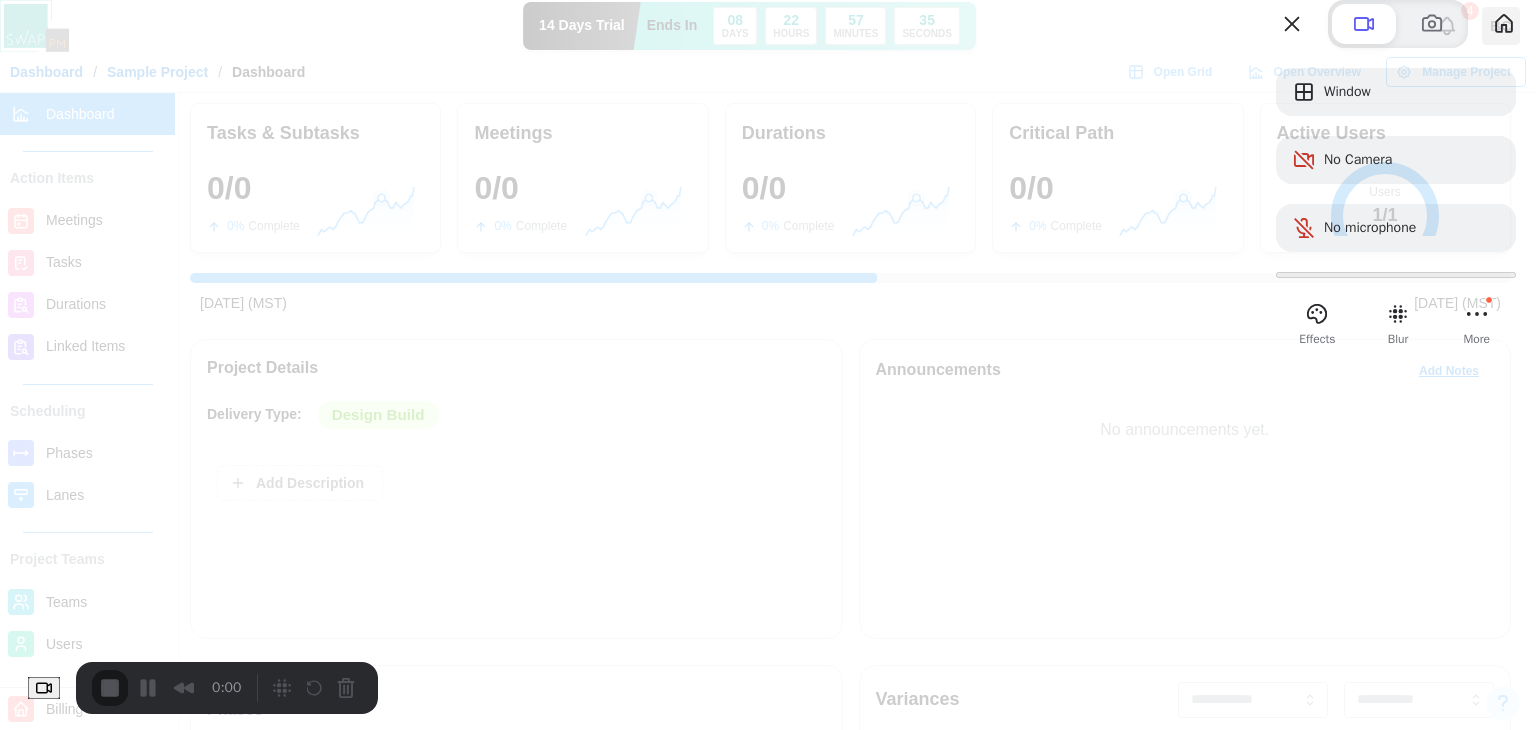 click on "Yes, proceed" at bounding box center [435, 1650] 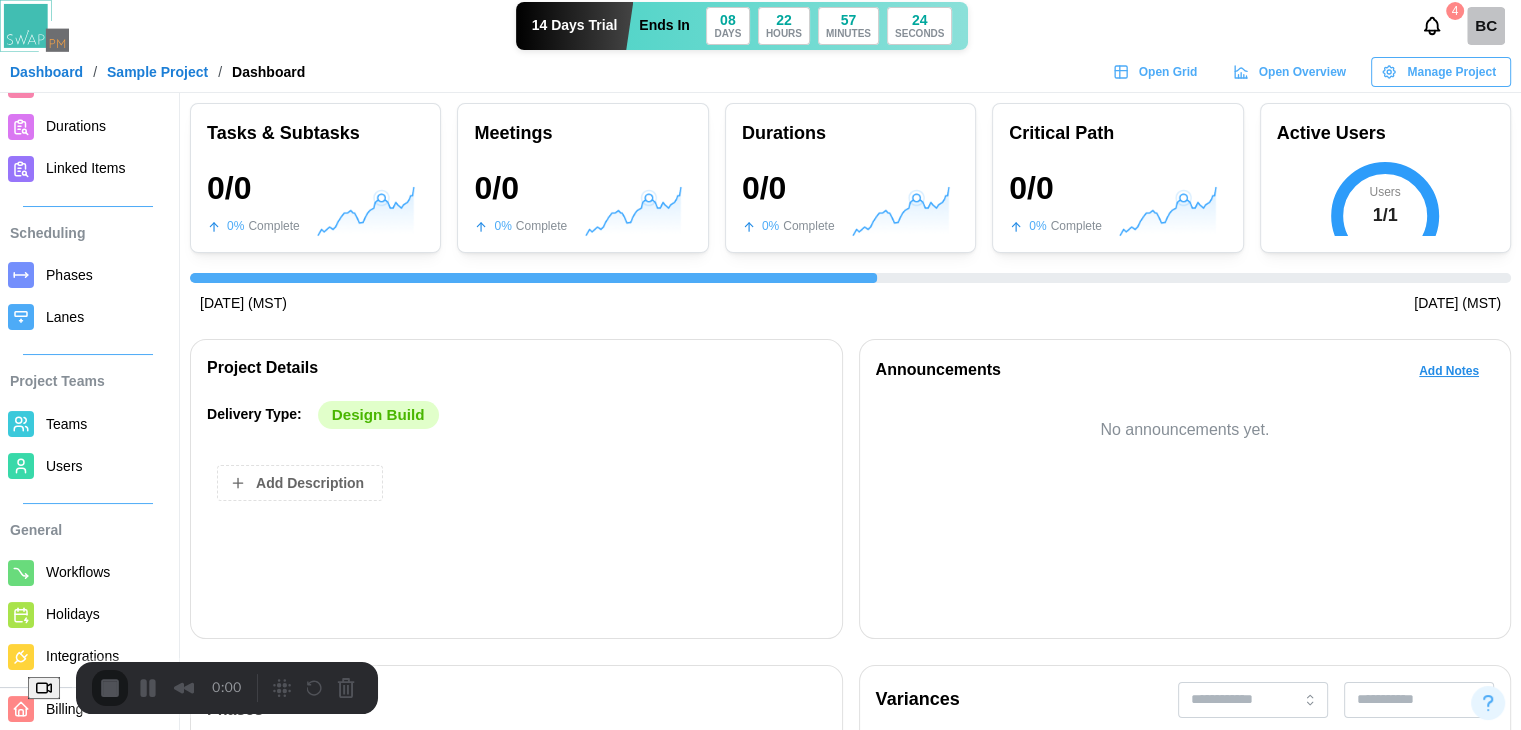 scroll, scrollTop: 200, scrollLeft: 0, axis: vertical 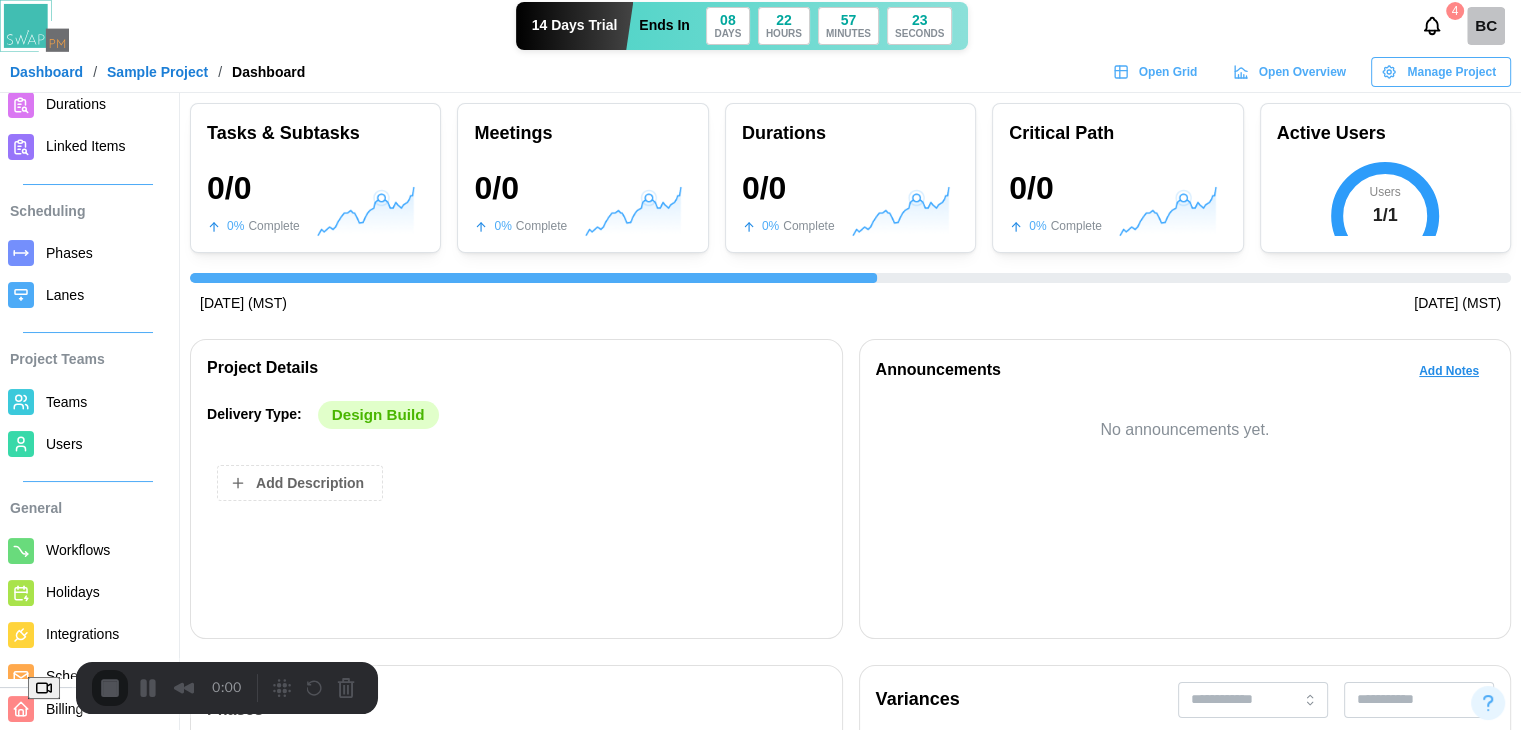 click on "Users" at bounding box center [64, 444] 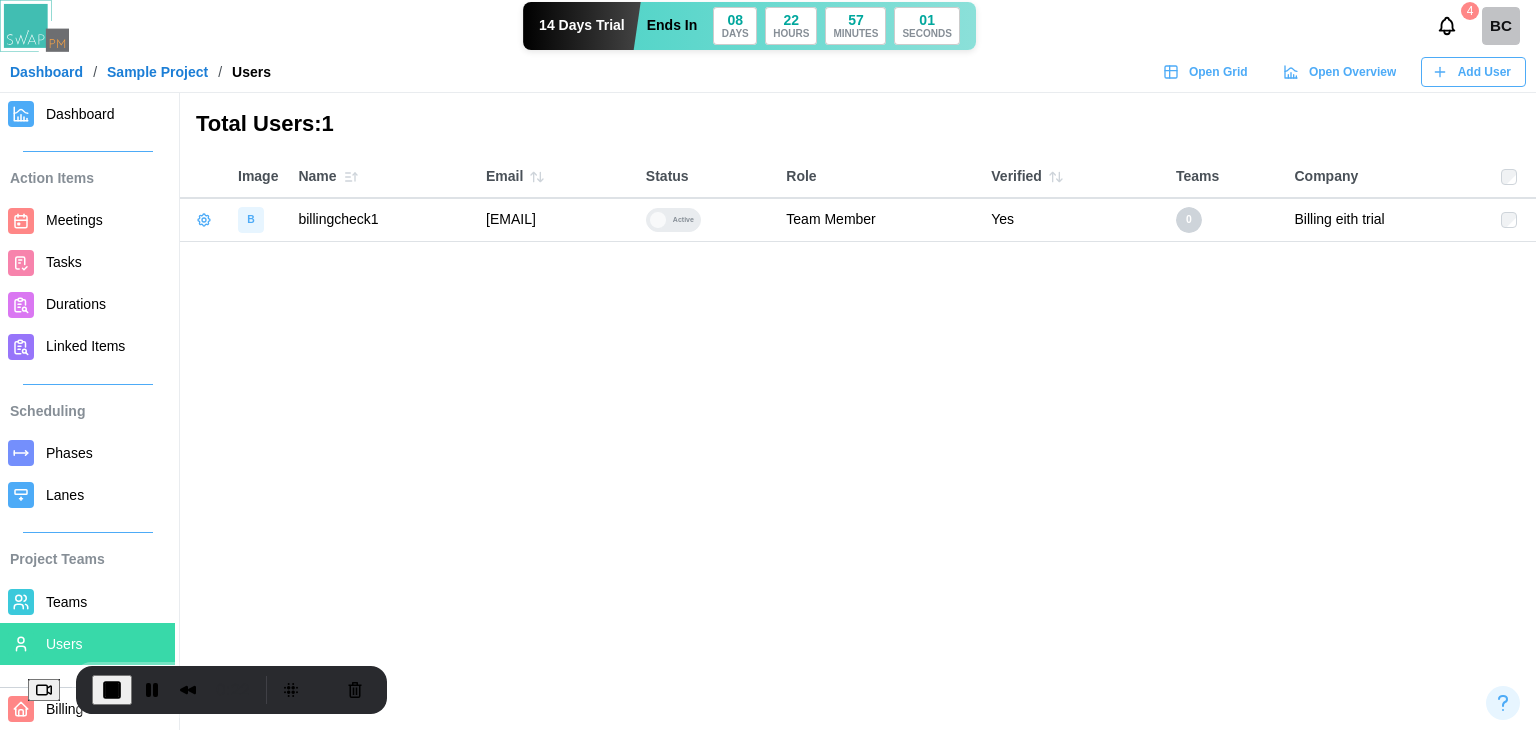 click on "Dashboard" at bounding box center (46, 72) 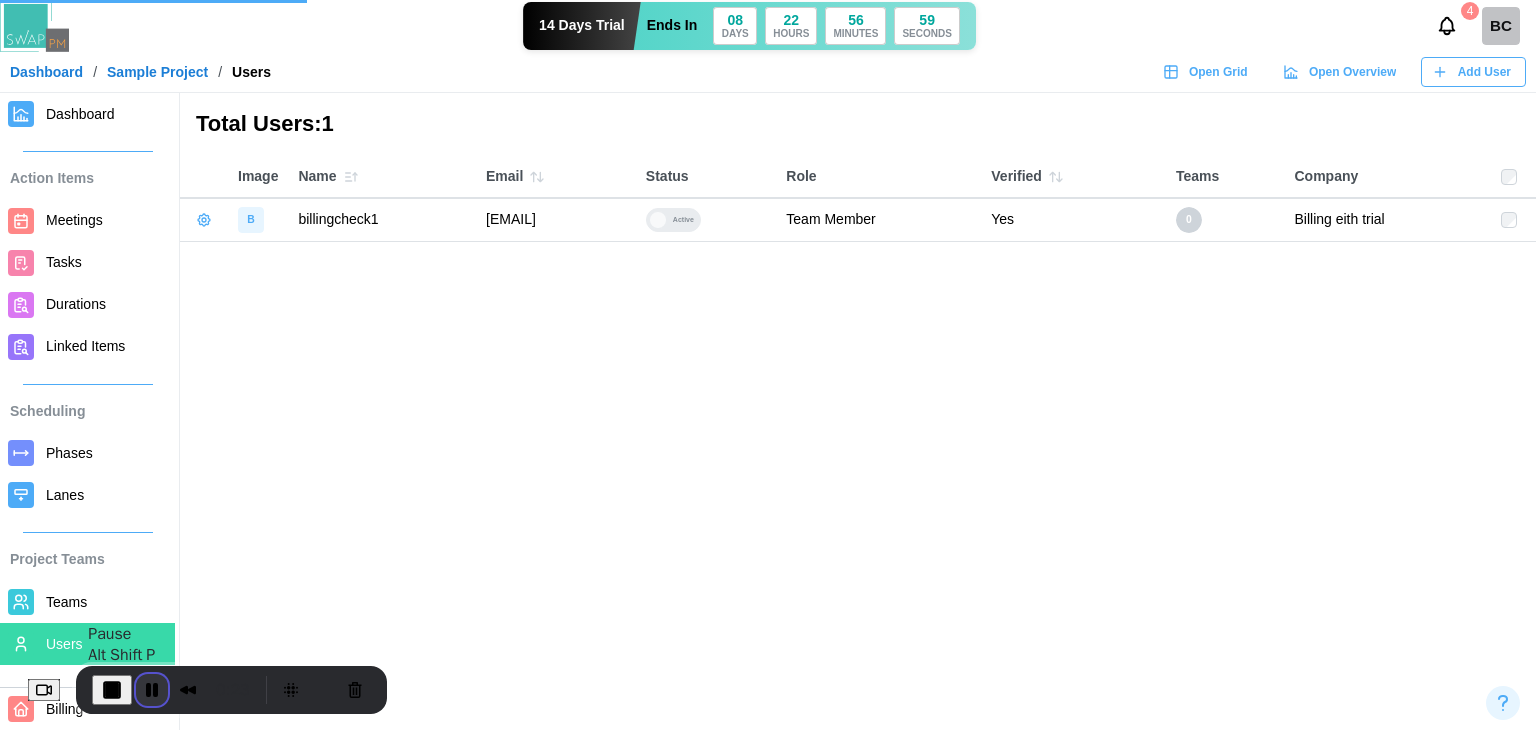 click at bounding box center [152, 690] 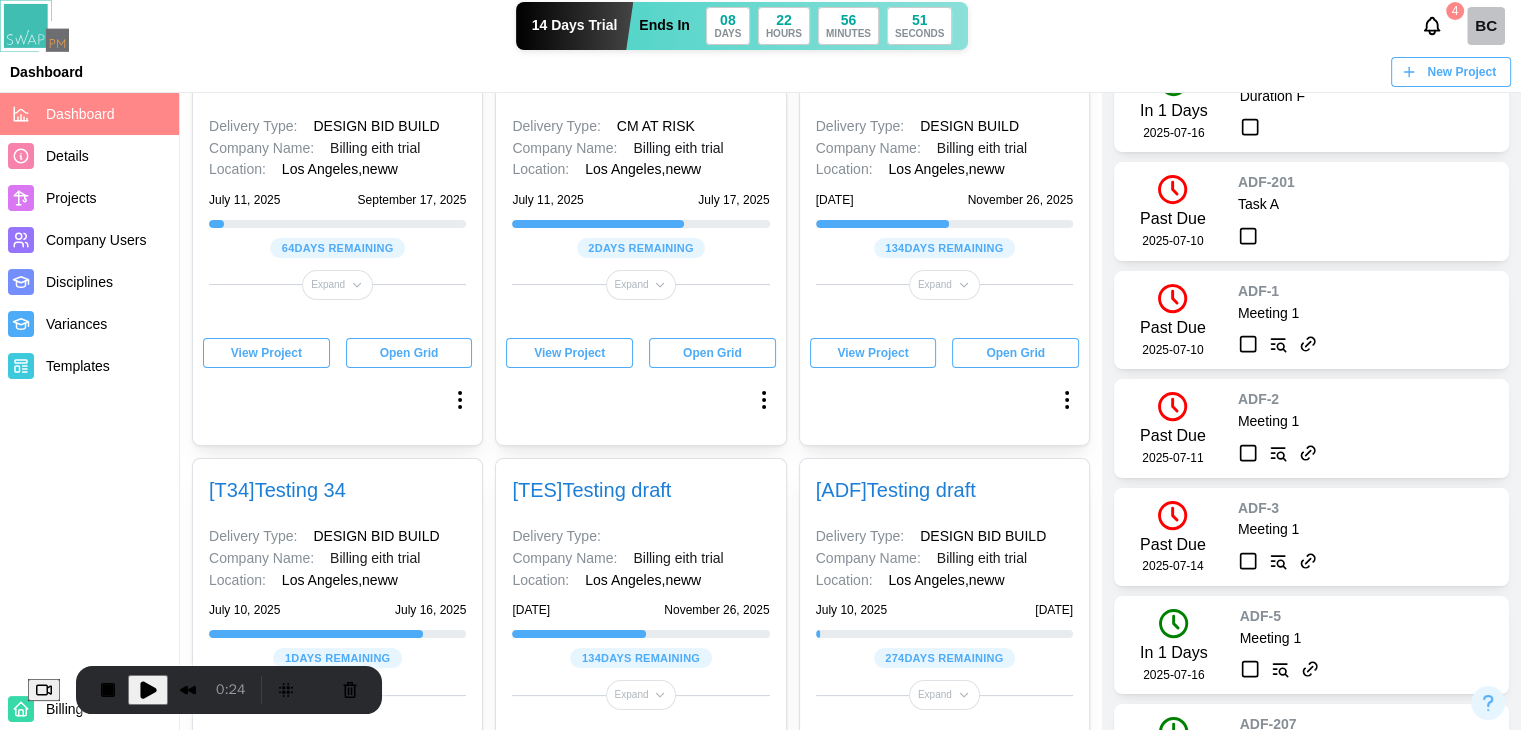 scroll, scrollTop: 100, scrollLeft: 0, axis: vertical 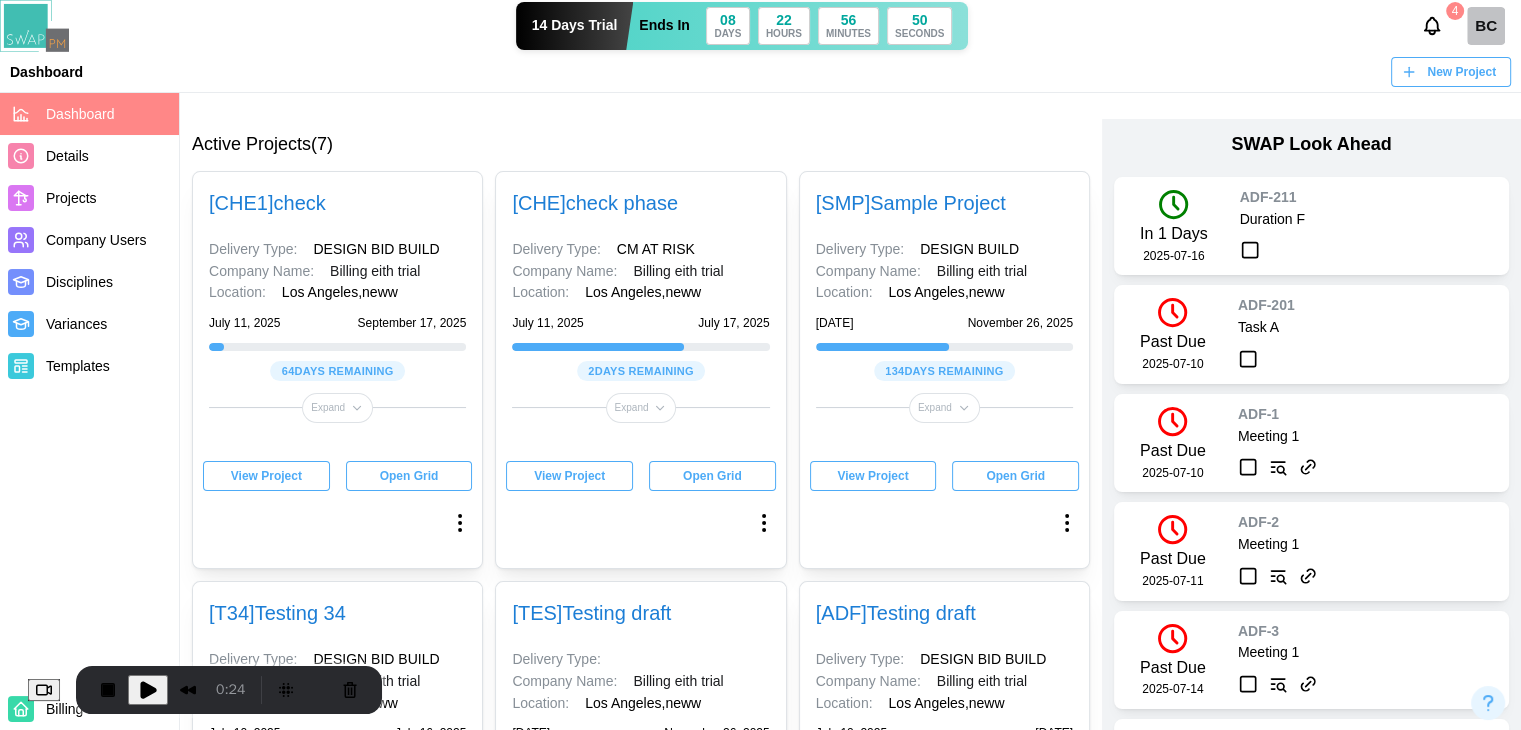 click on "View Project" at bounding box center [569, 476] 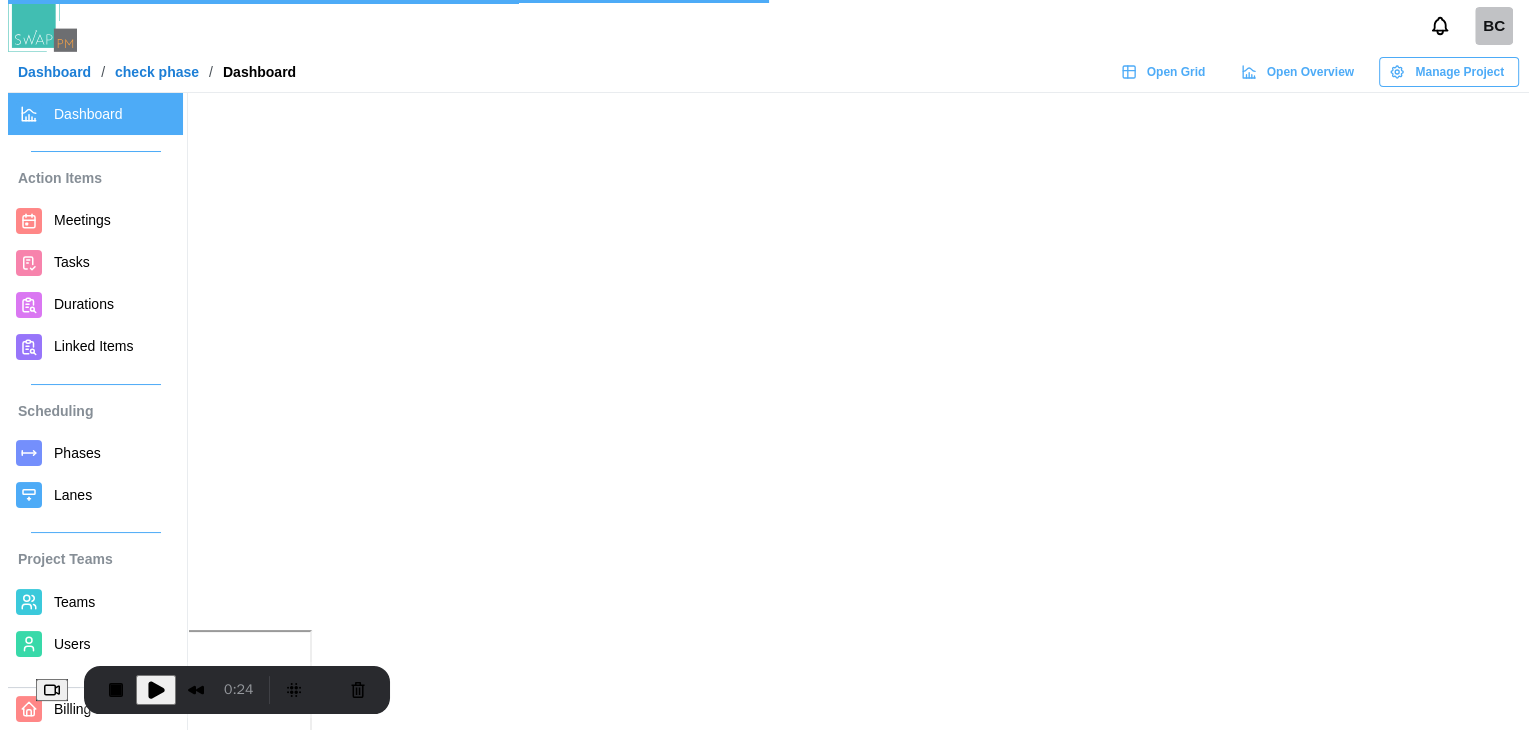 scroll, scrollTop: 0, scrollLeft: 0, axis: both 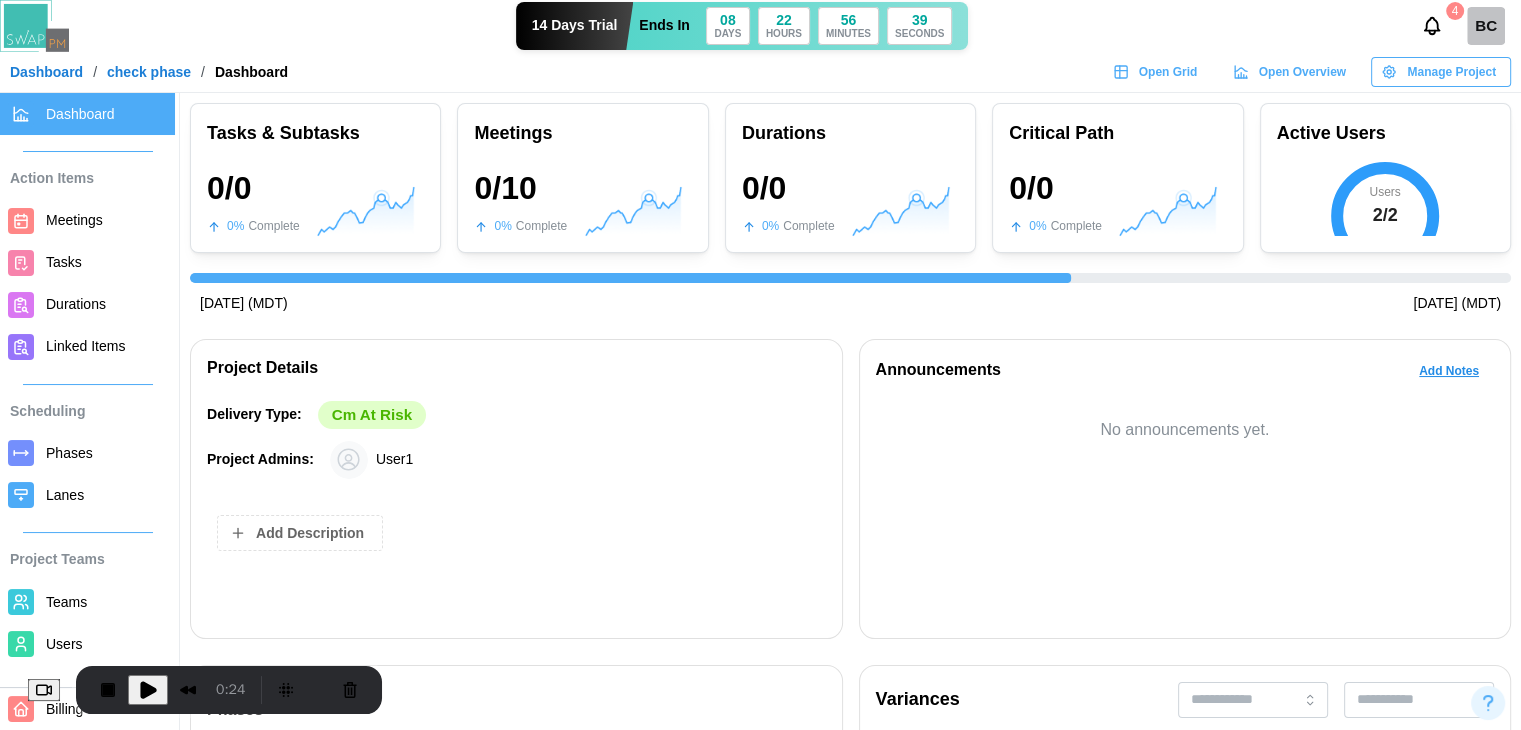 click on "Users" at bounding box center (106, 644) 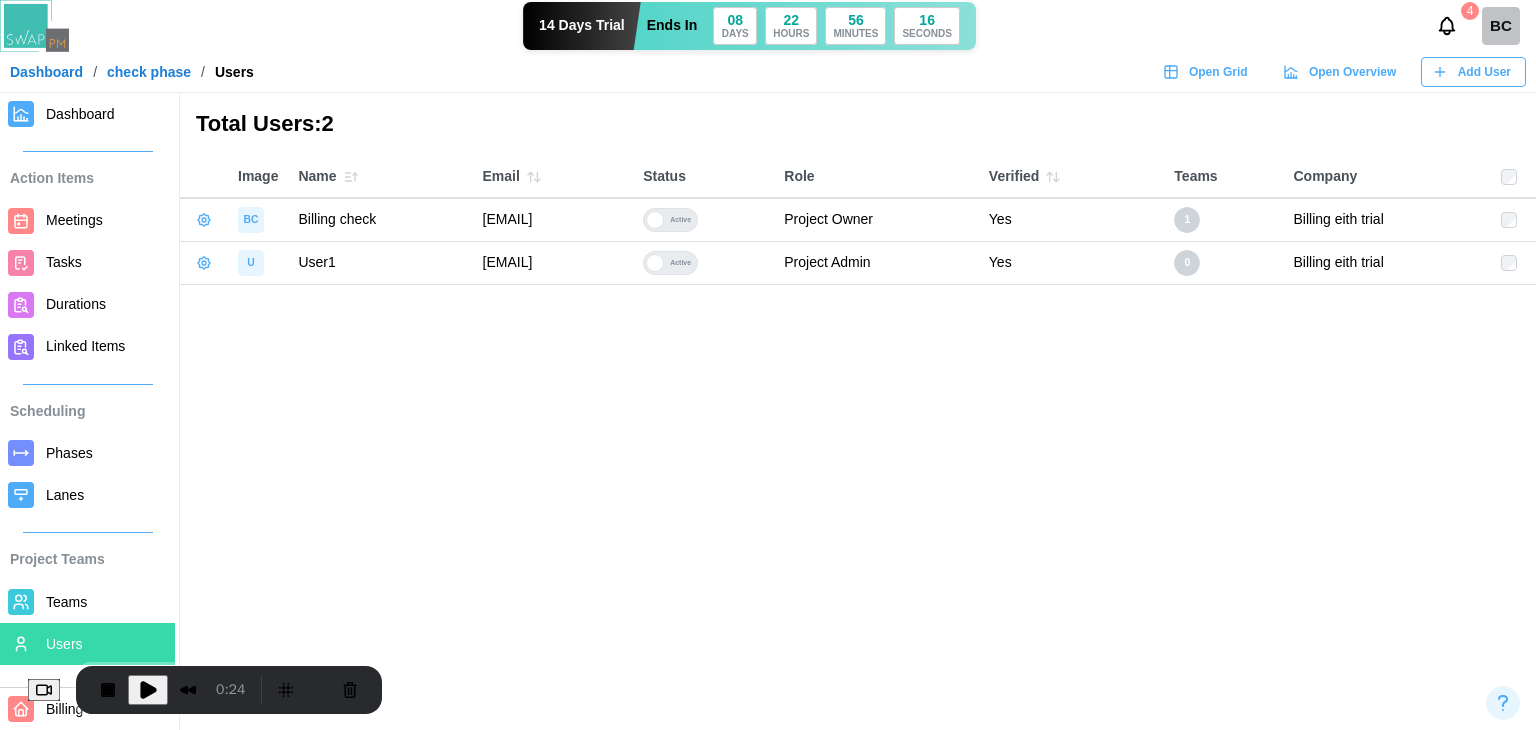 click at bounding box center [148, 690] 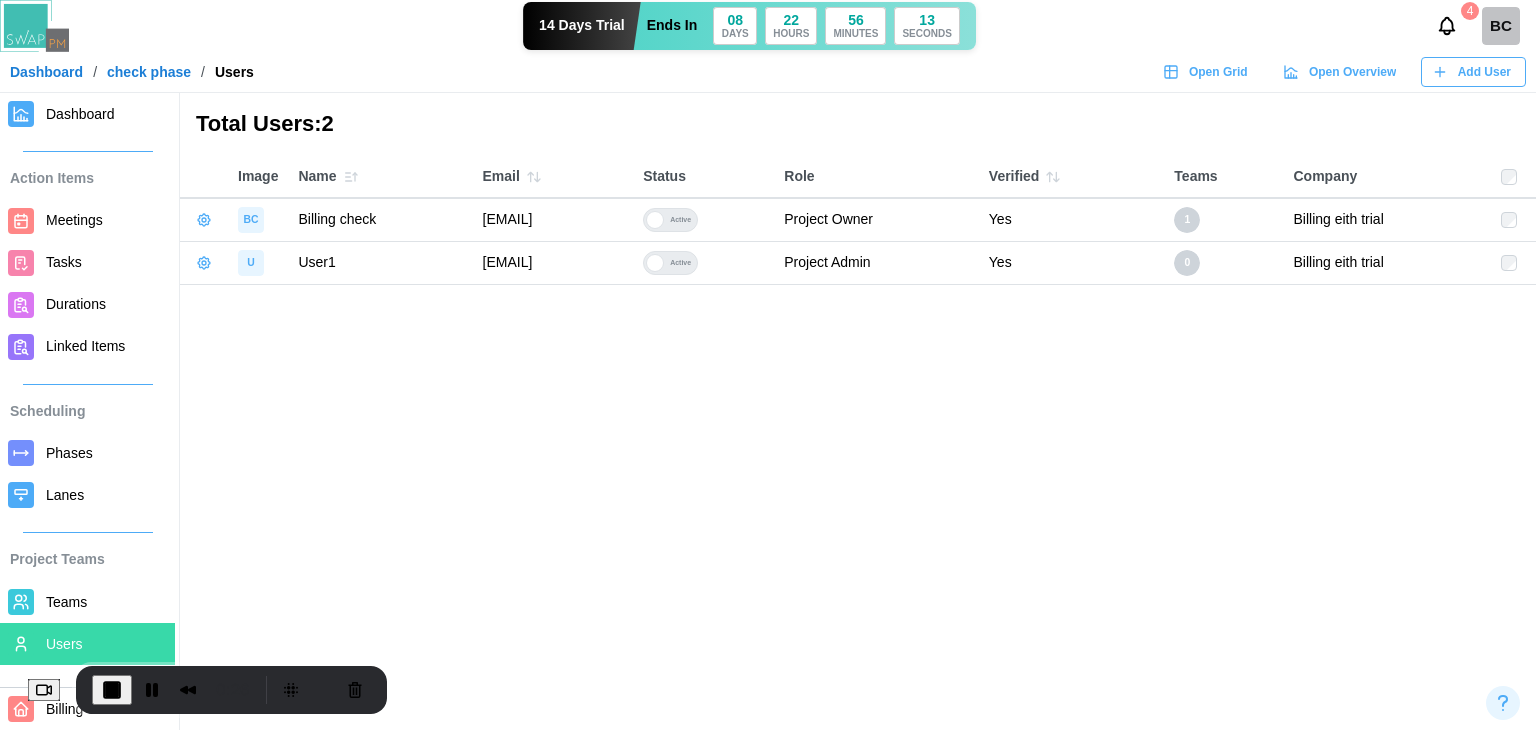 click 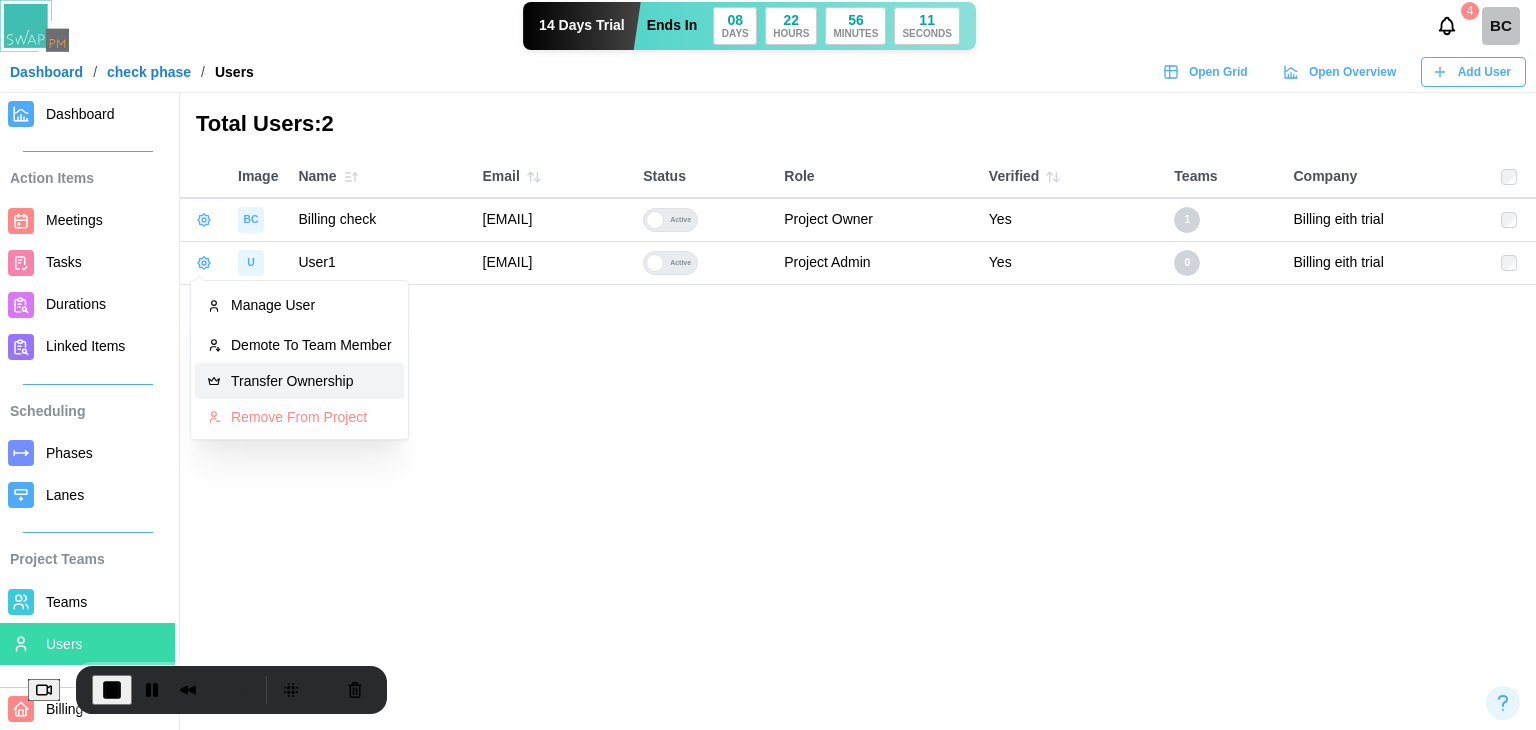 click on "Transfer Ownership" at bounding box center [299, 381] 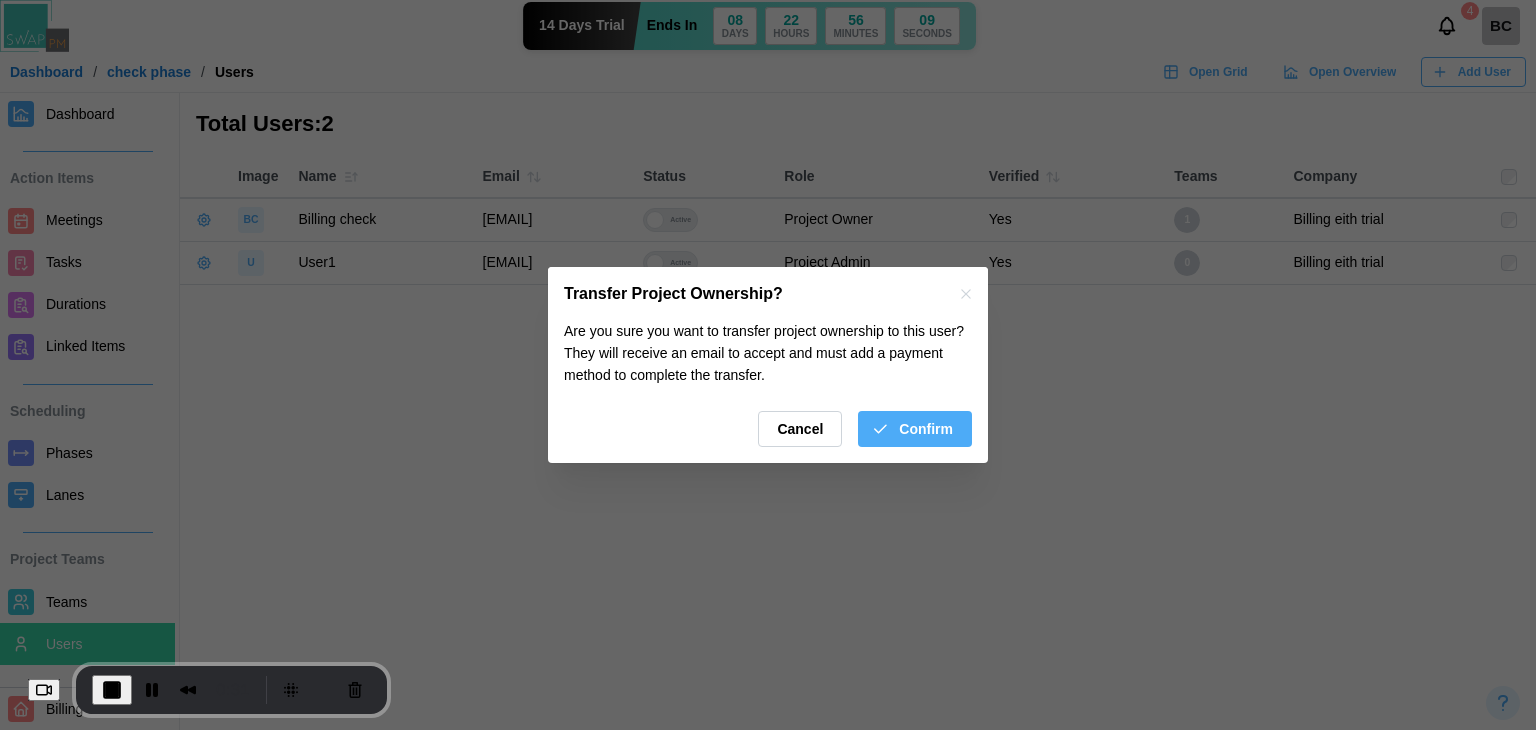 click on "Are you sure you want to transfer project ownership to this user? They will receive an email to accept and must add a payment method to complete the transfer. Cancel Confirm" at bounding box center (768, 391) 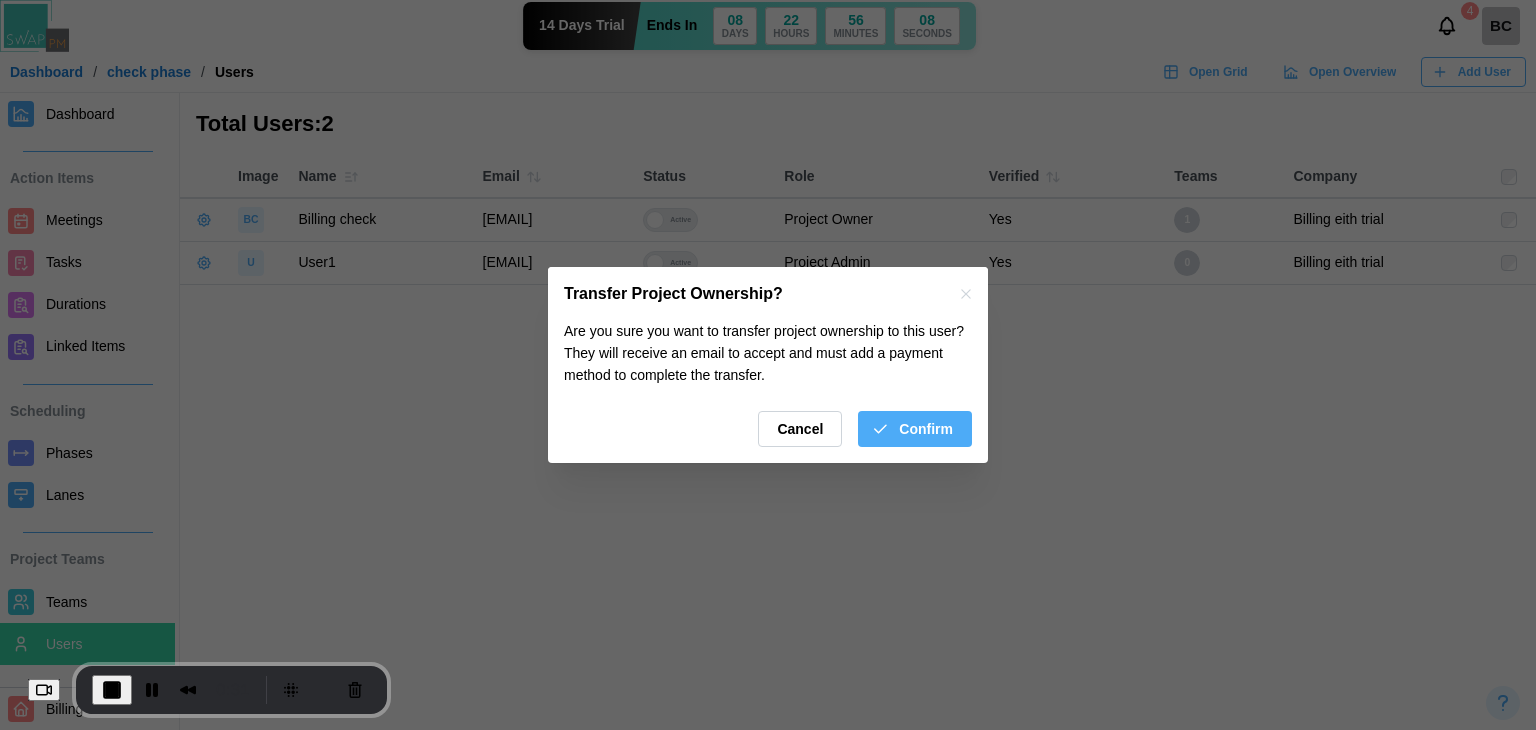 click on "Confirm" at bounding box center (926, 429) 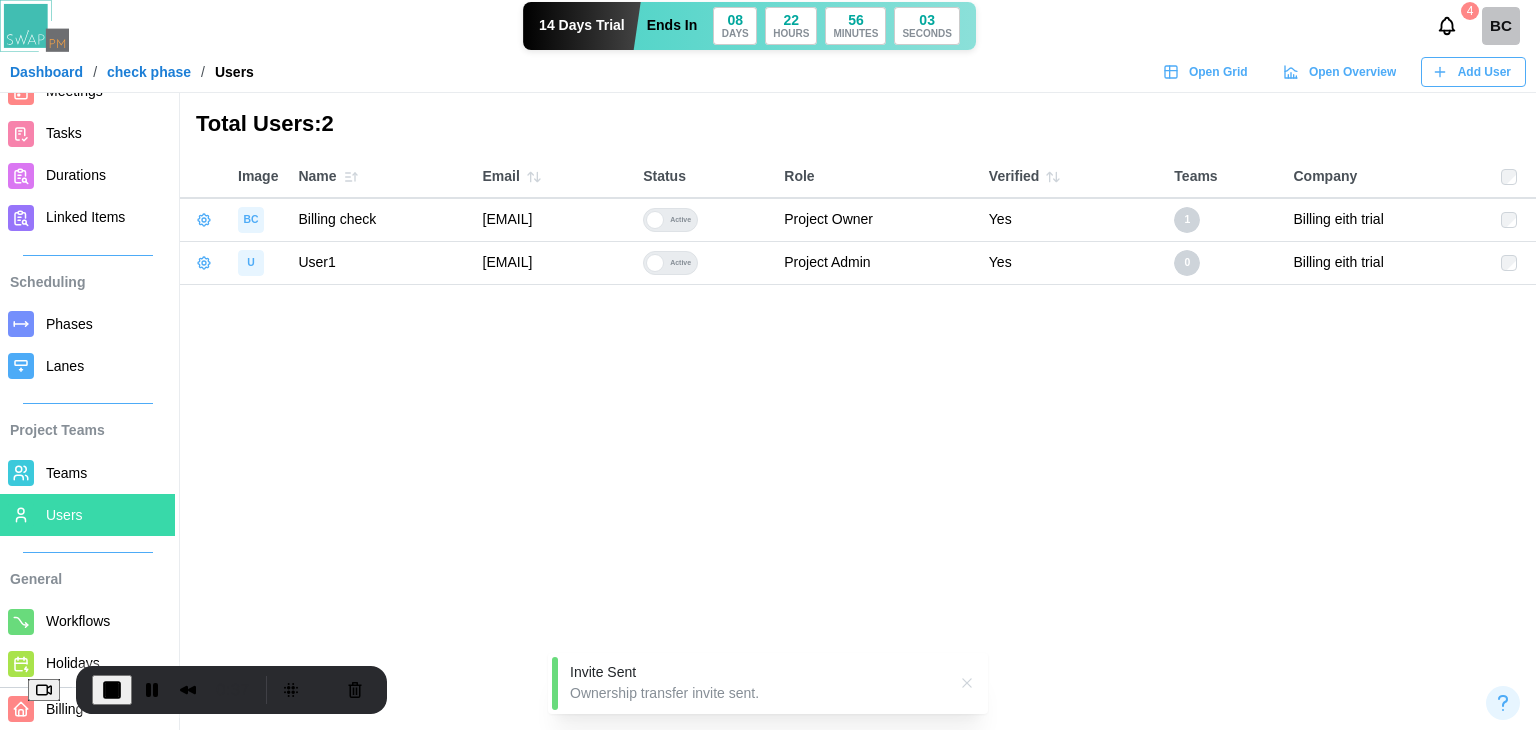 scroll, scrollTop: 241, scrollLeft: 0, axis: vertical 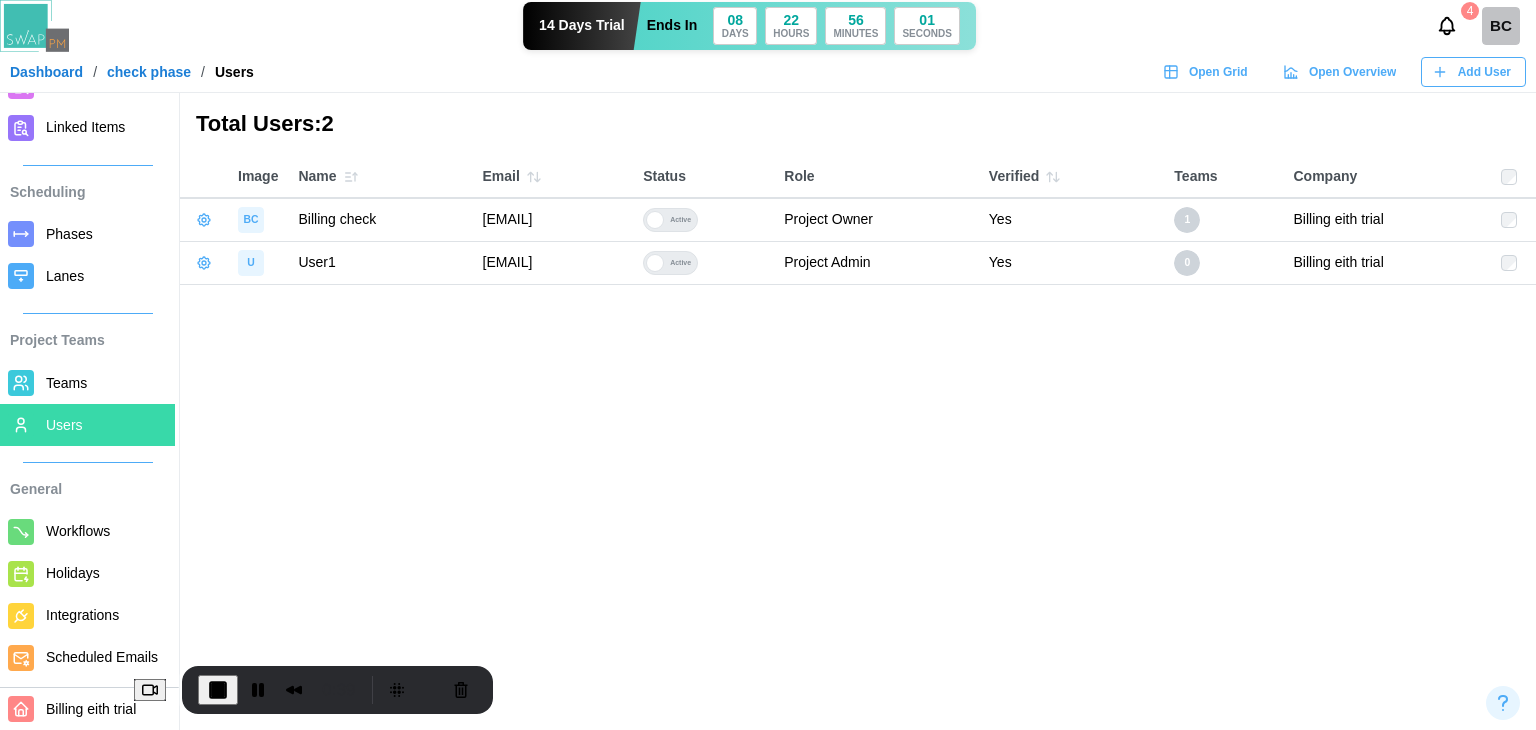drag, startPoint x: 245, startPoint y: 667, endPoint x: 351, endPoint y: 709, distance: 114.01754 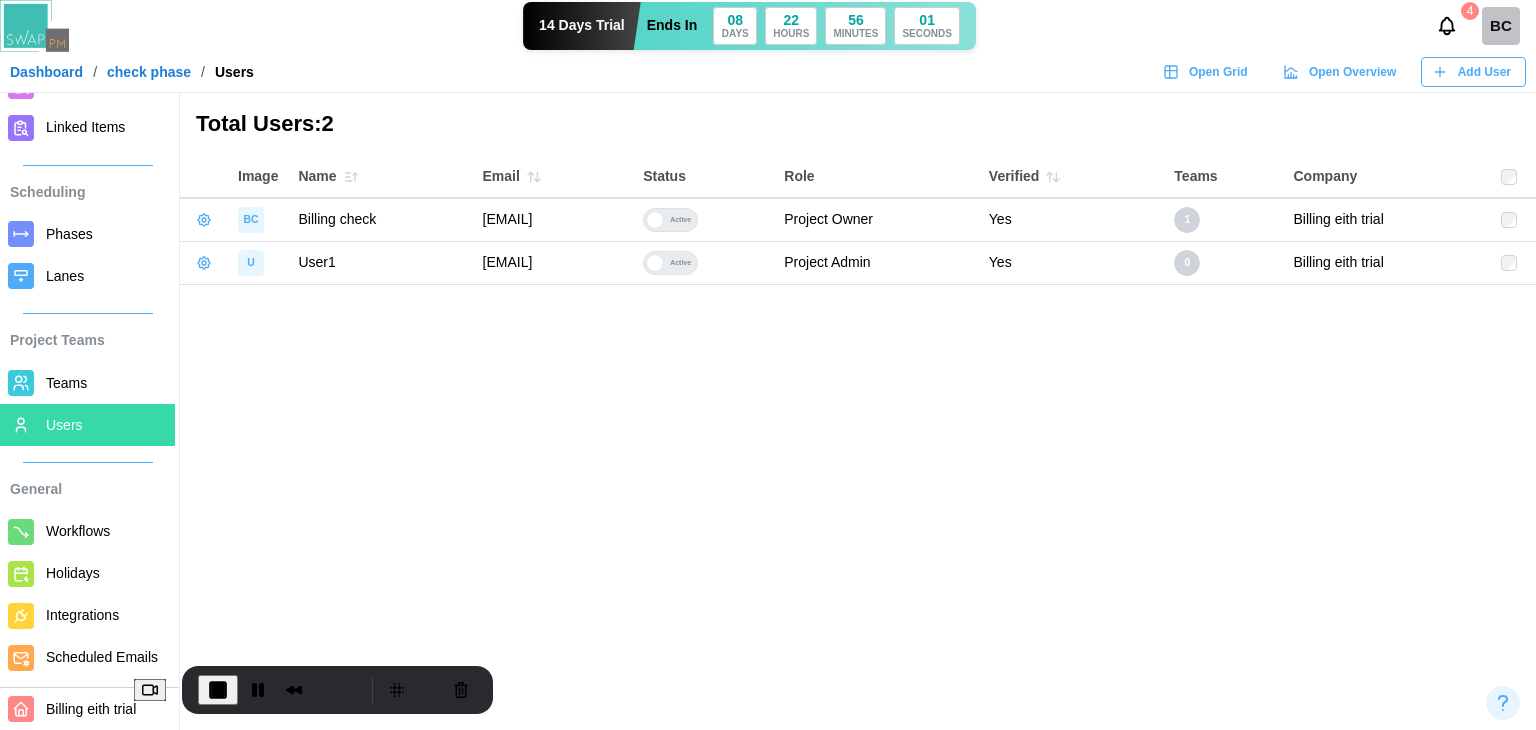 click on "0:39" at bounding box center (337, 690) 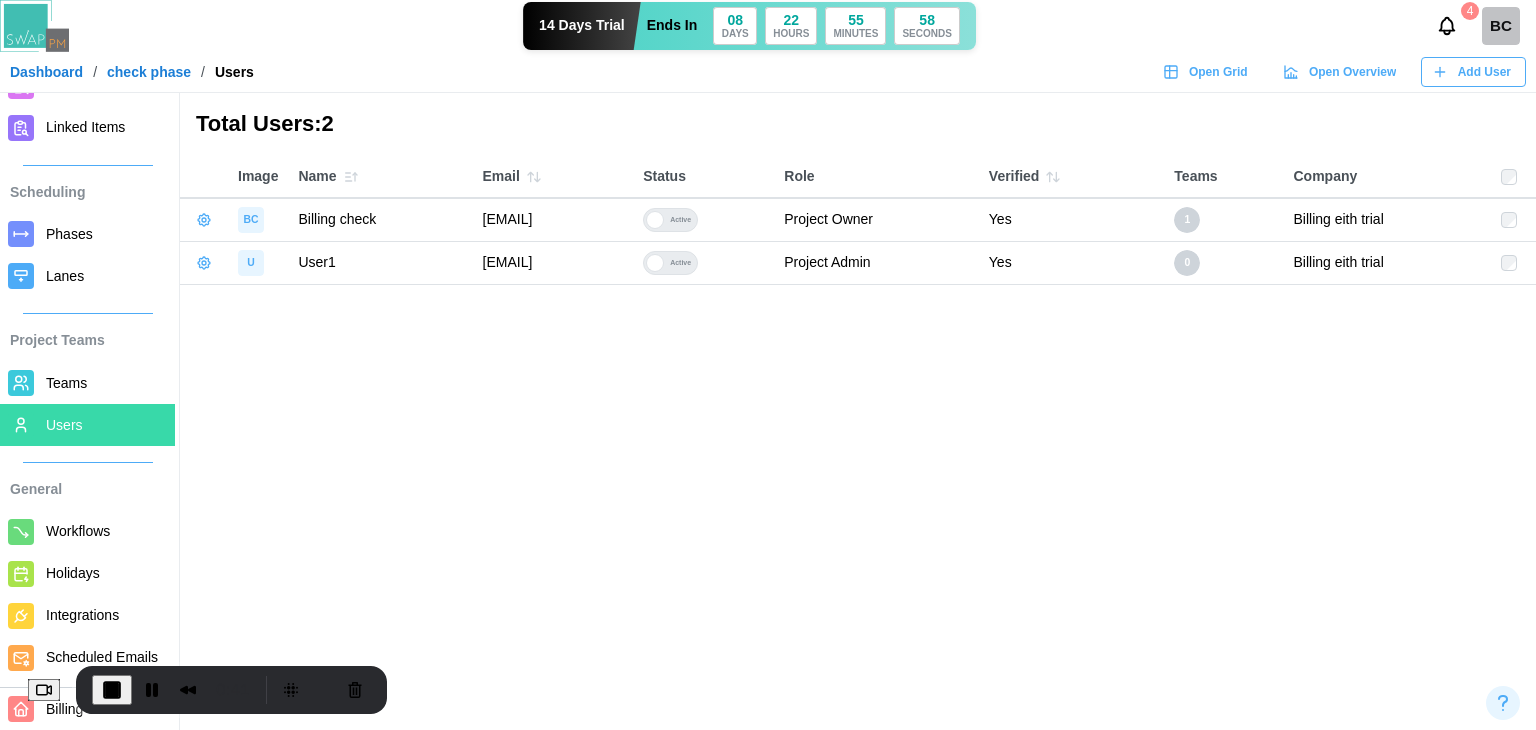 drag, startPoint x: 387, startPoint y: 670, endPoint x: 228, endPoint y: 673, distance: 159.0283 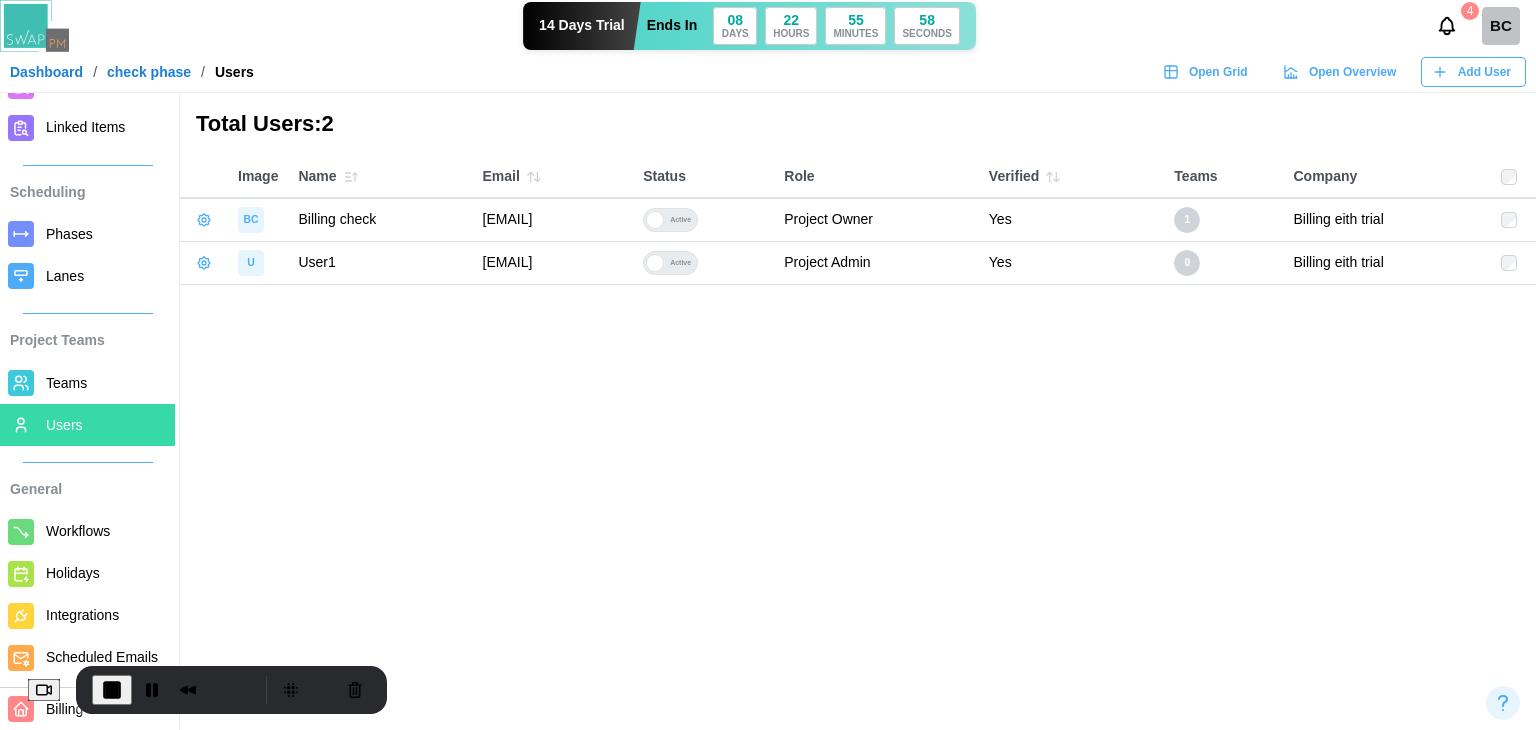 click on "0:41" at bounding box center (231, 690) 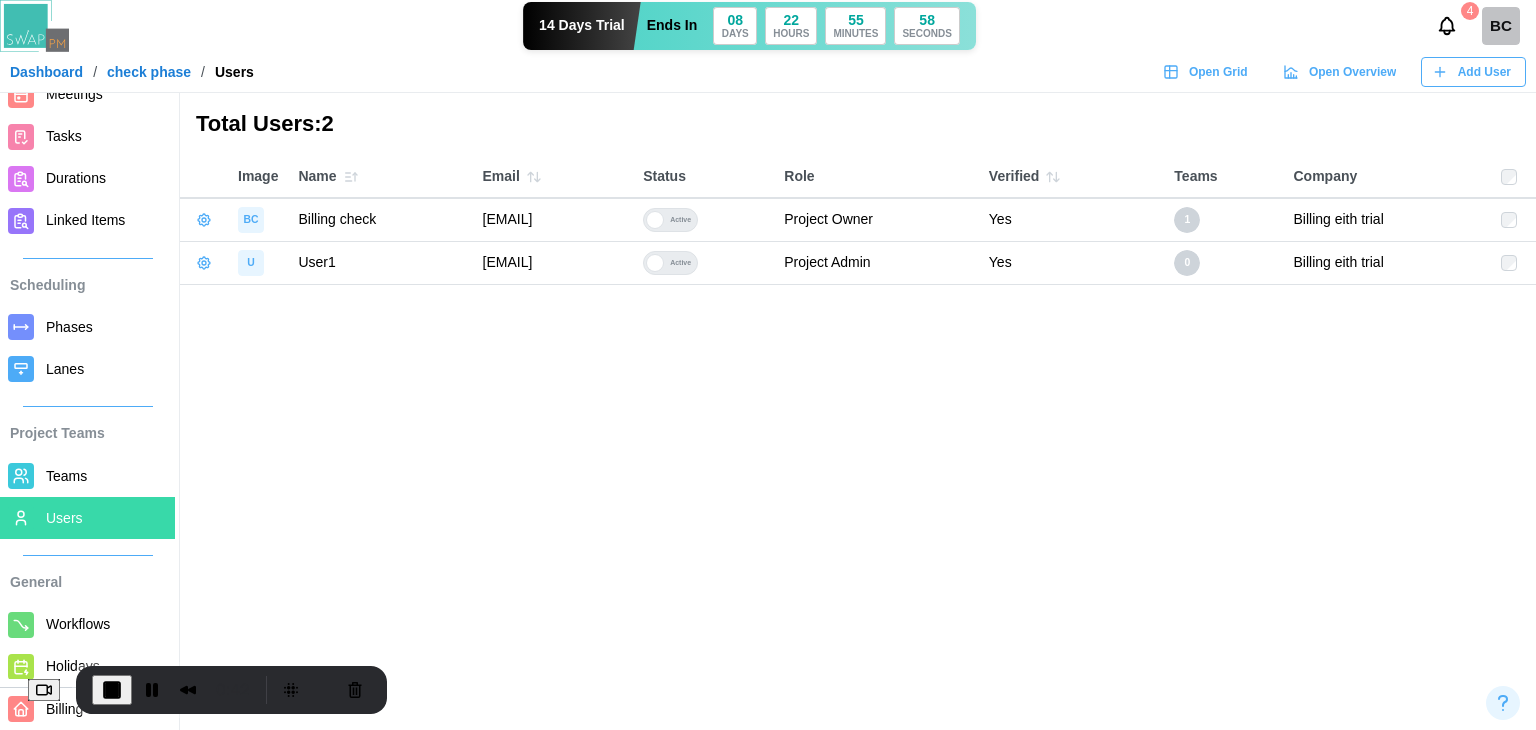 scroll, scrollTop: 0, scrollLeft: 0, axis: both 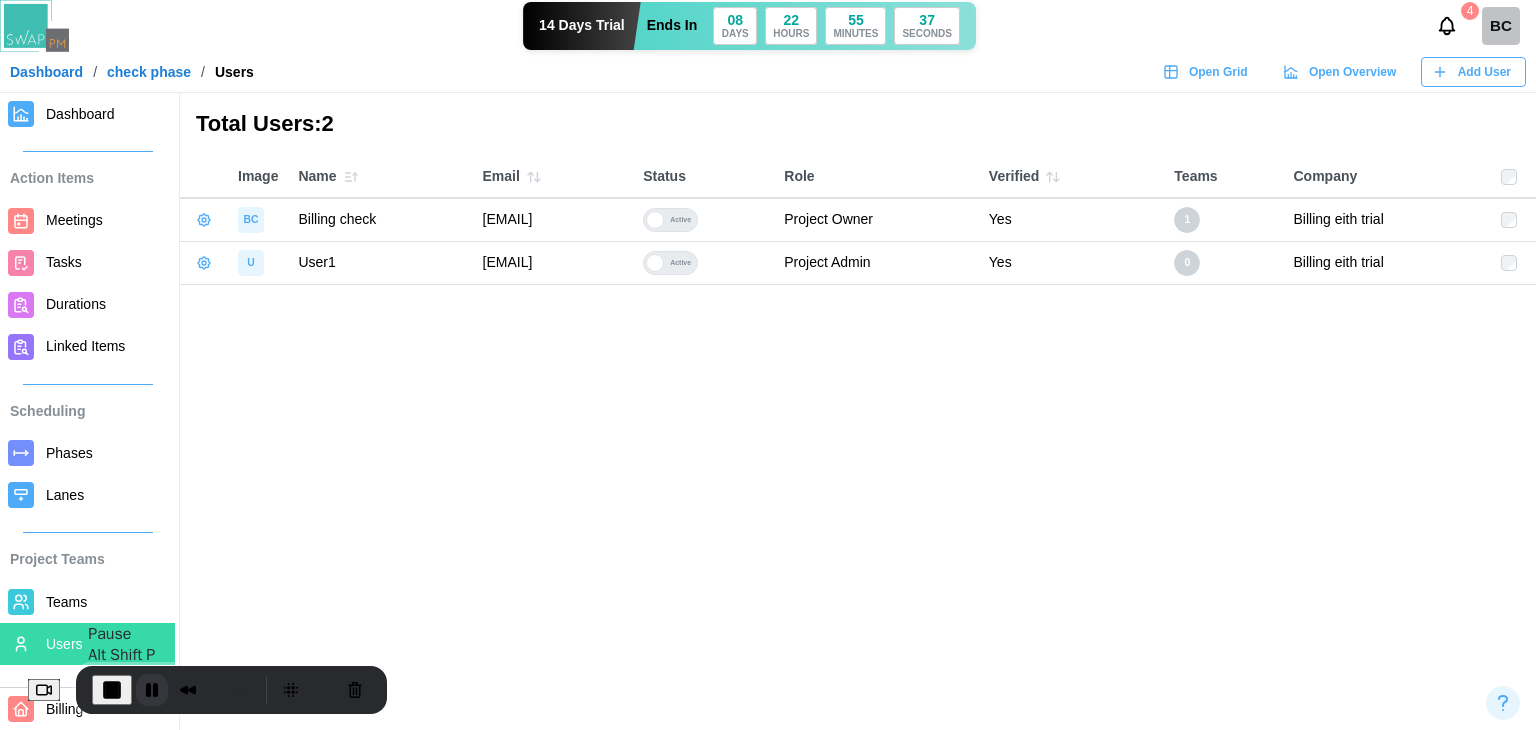 click at bounding box center [152, 690] 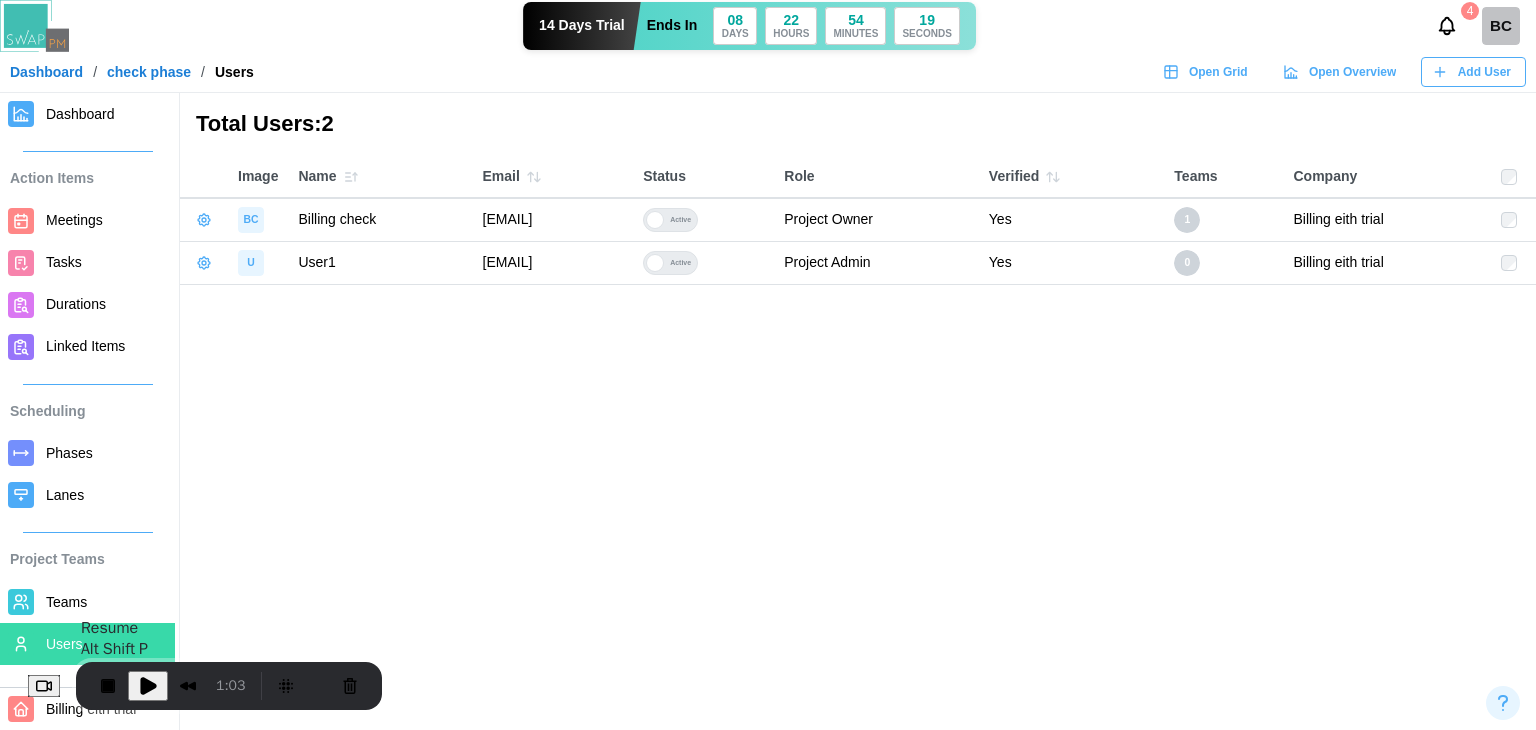 click at bounding box center (148, 686) 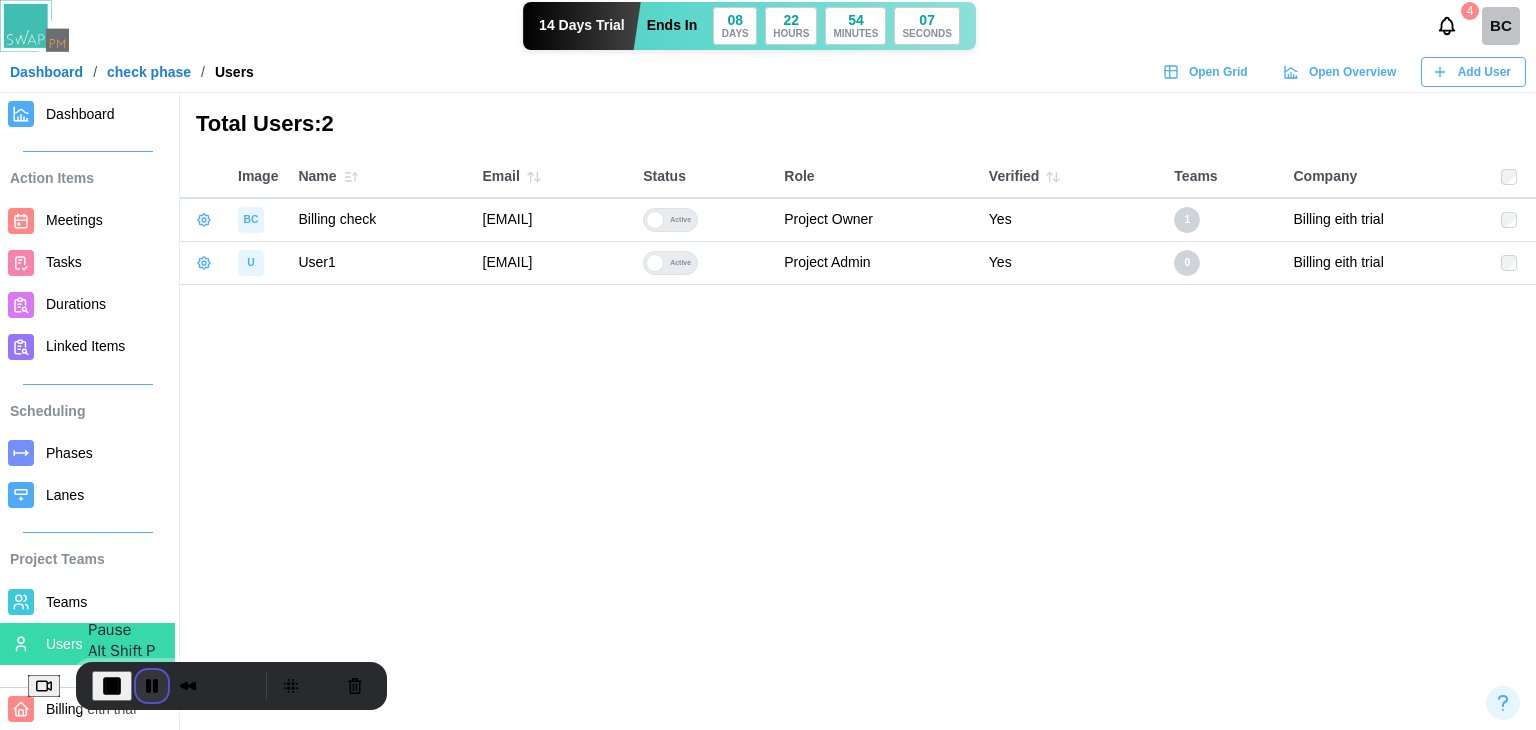 click at bounding box center [152, 686] 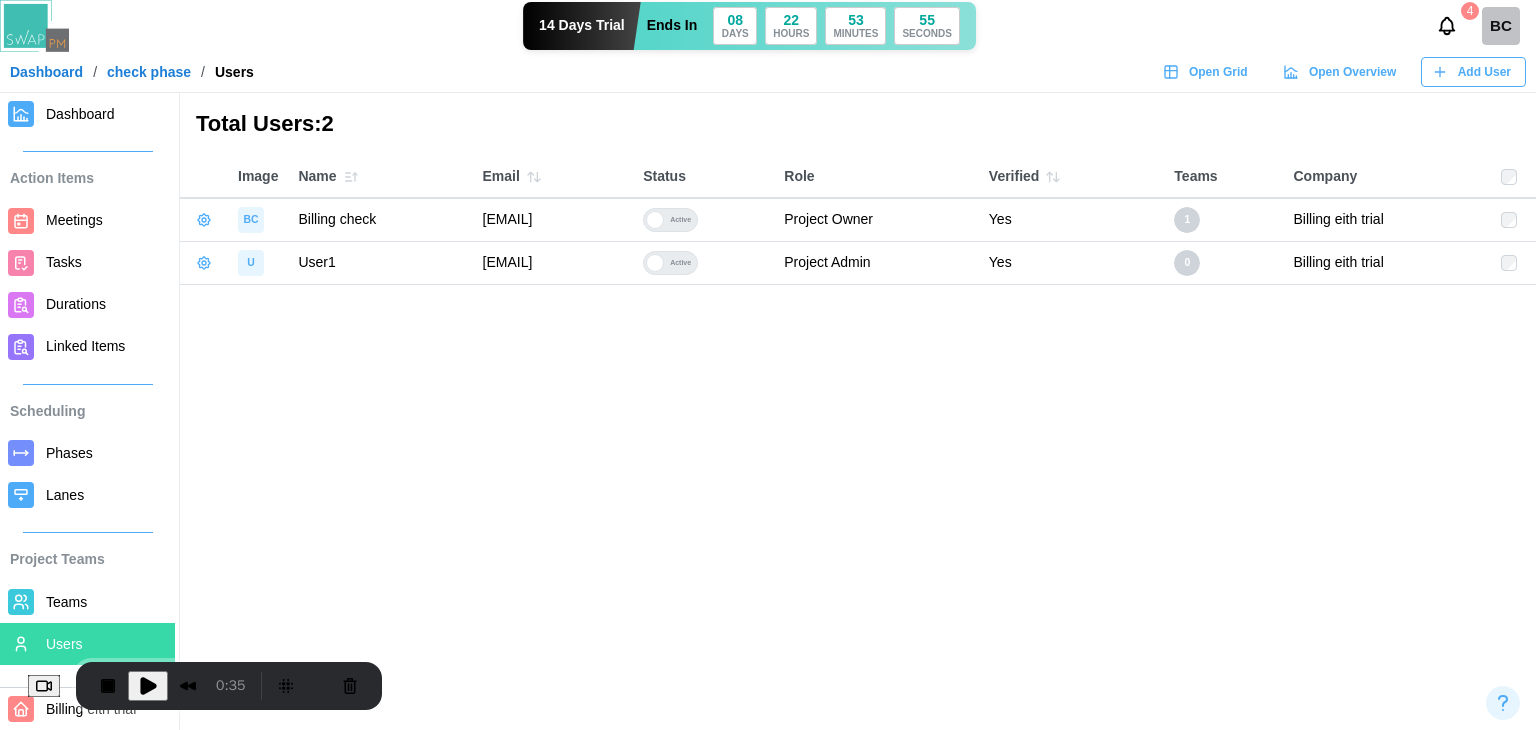 click at bounding box center [148, 686] 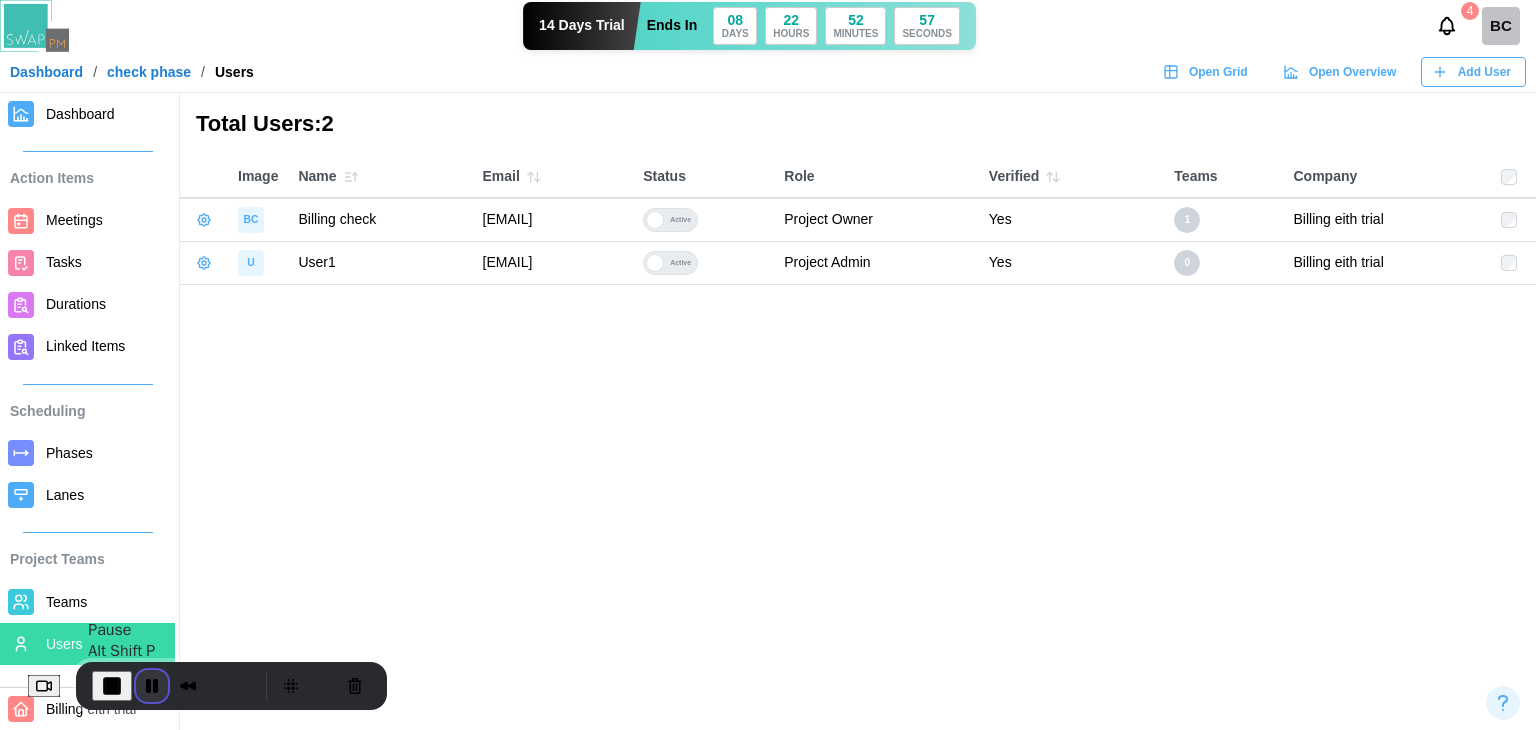 click at bounding box center (152, 686) 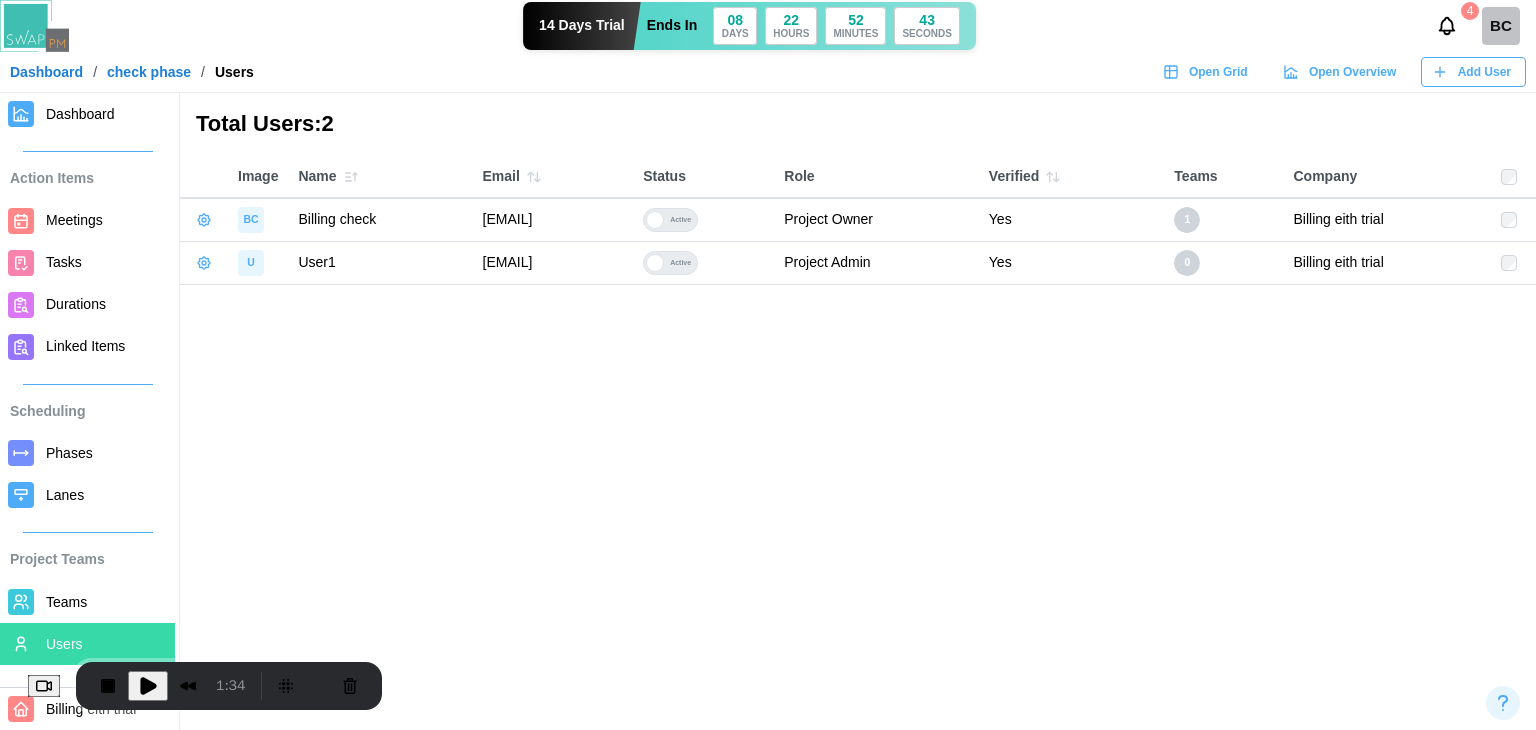 click on "BC" at bounding box center (1501, 26) 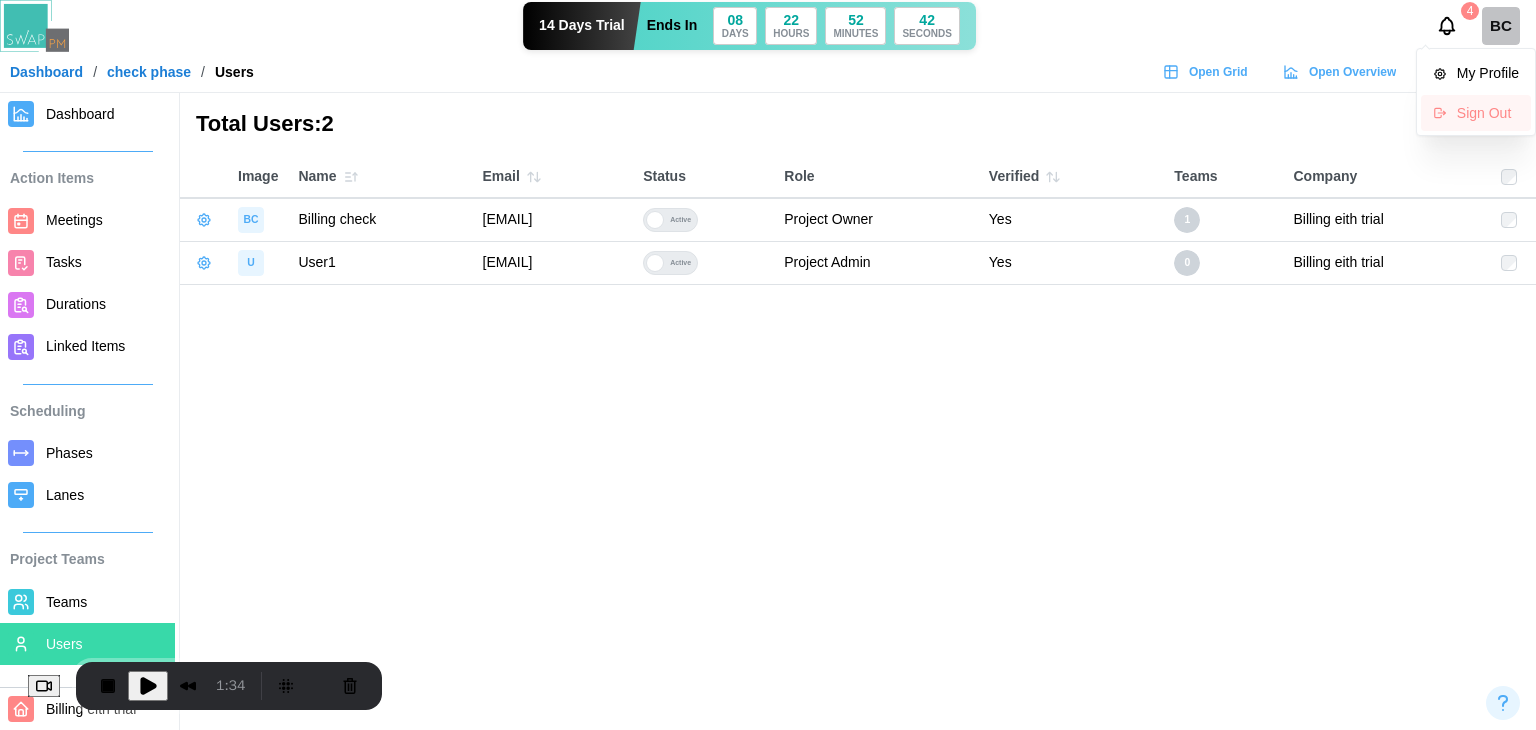 click on "Sign Out" at bounding box center [1488, 113] 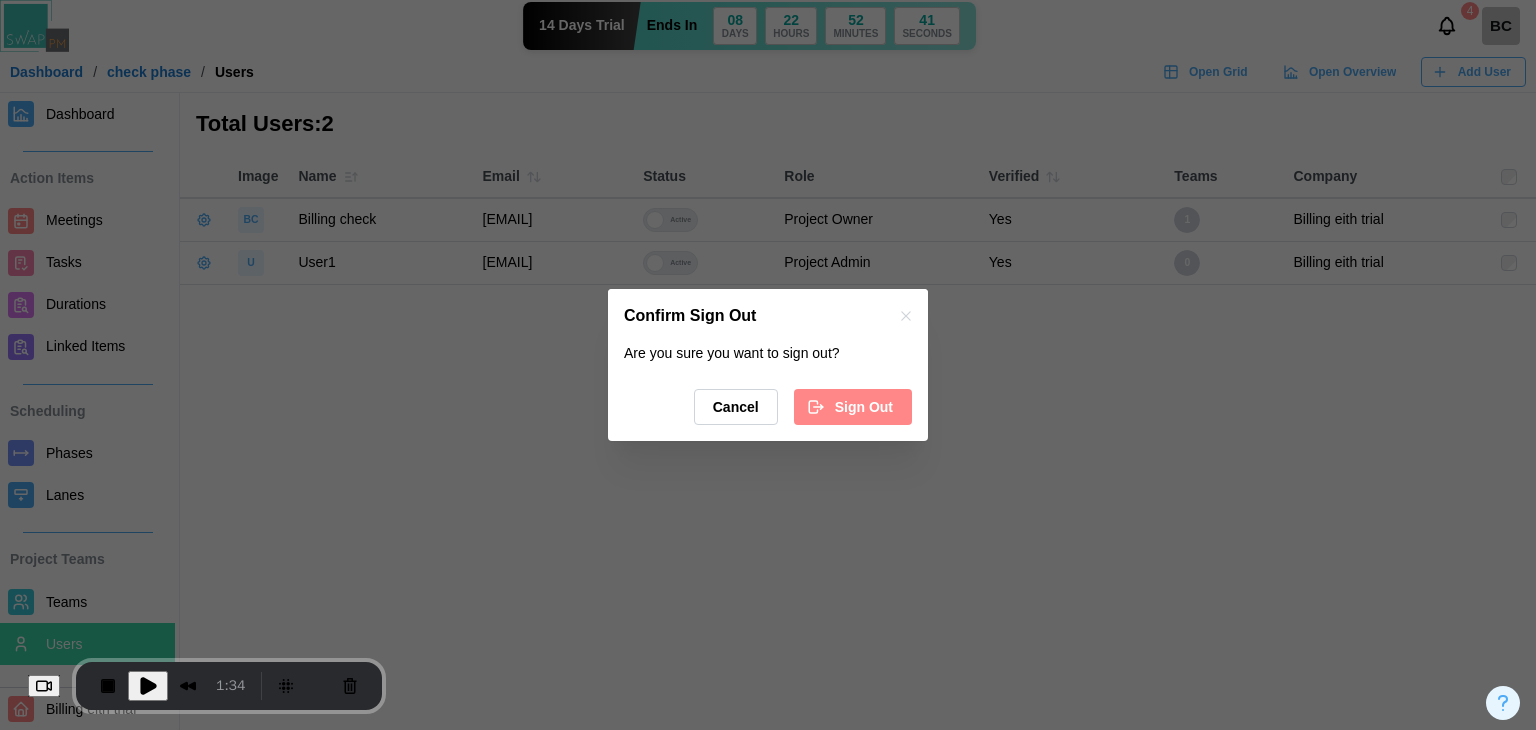 click on "Sign Out" at bounding box center (850, 407) 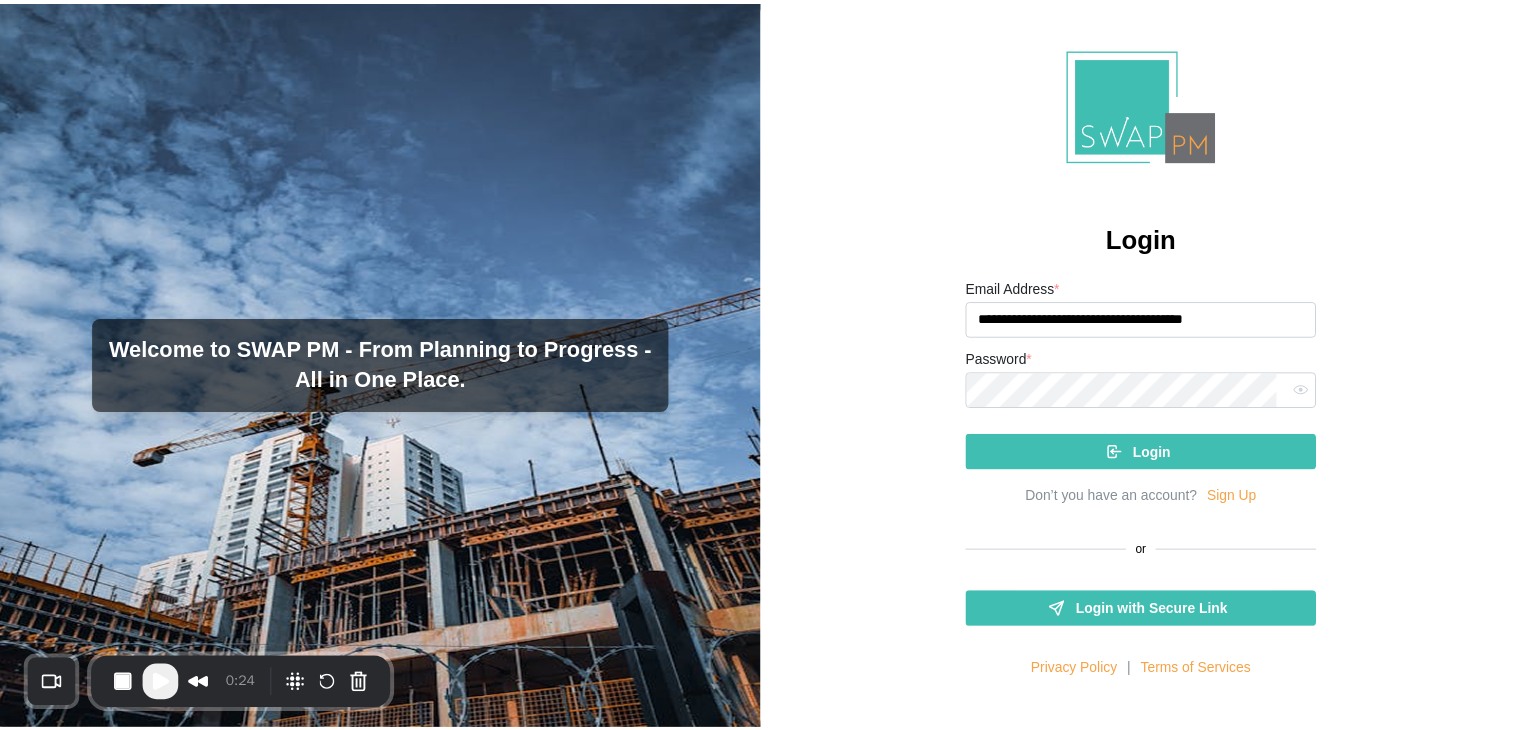 scroll, scrollTop: 0, scrollLeft: 0, axis: both 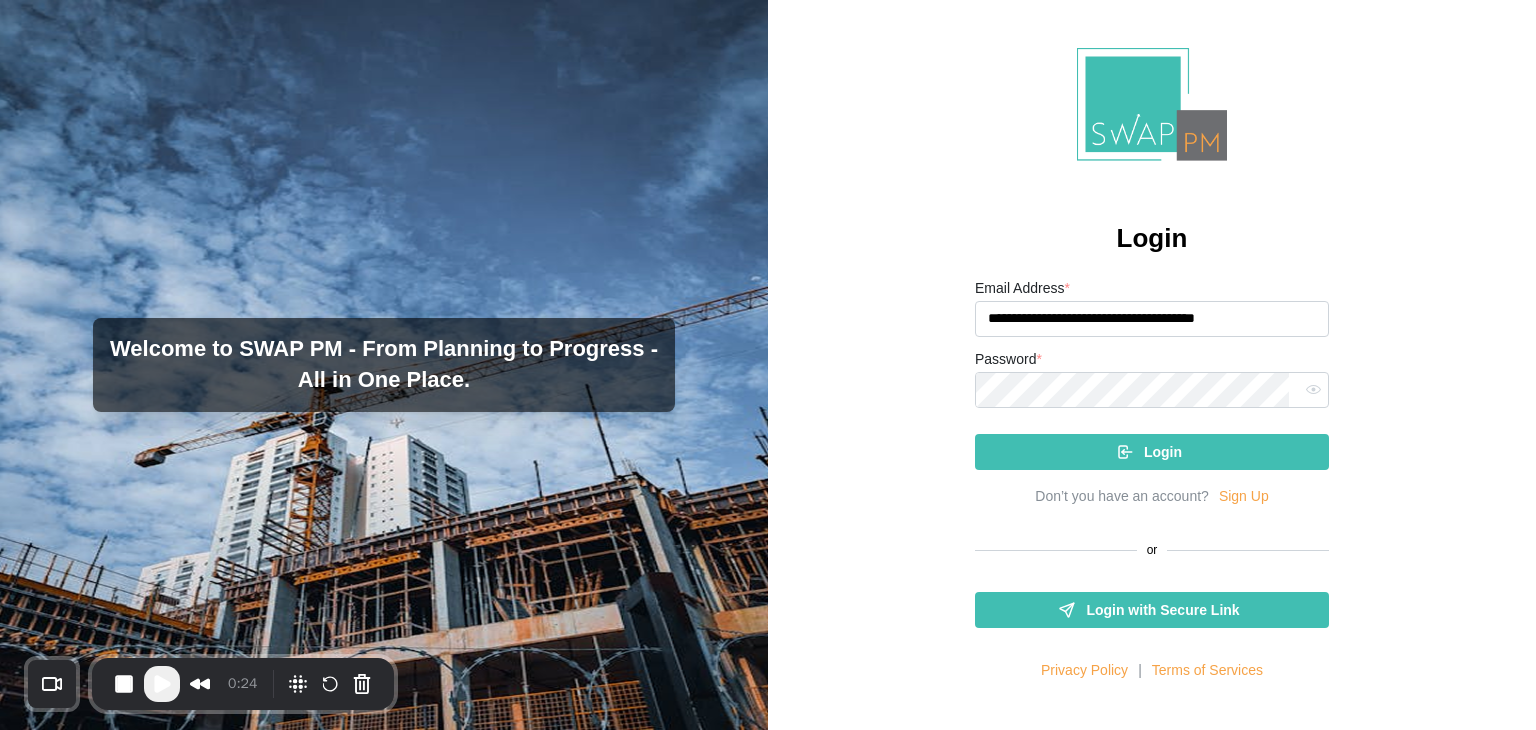 click at bounding box center [162, 684] 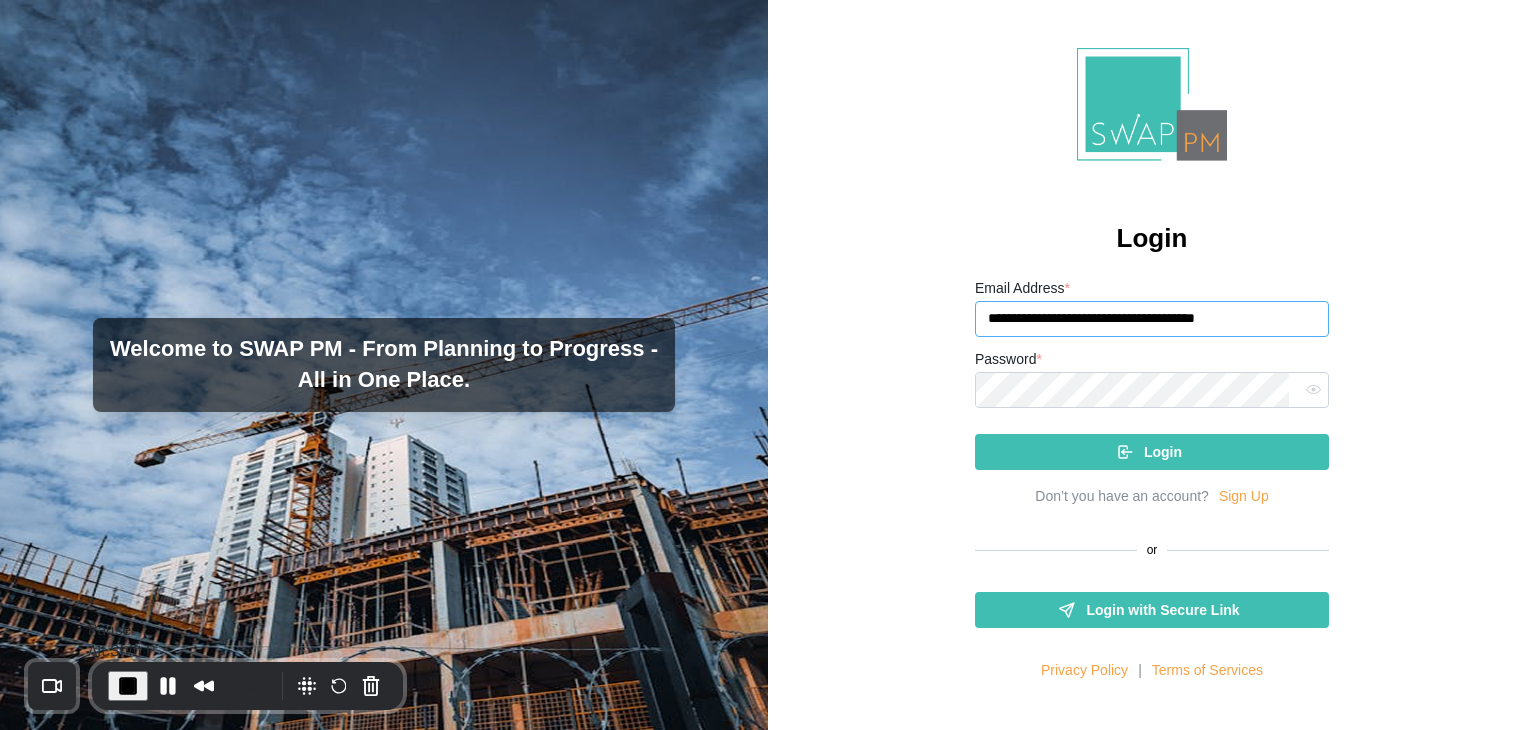 drag, startPoint x: 1100, startPoint y: 306, endPoint x: 1081, endPoint y: 309, distance: 19.235384 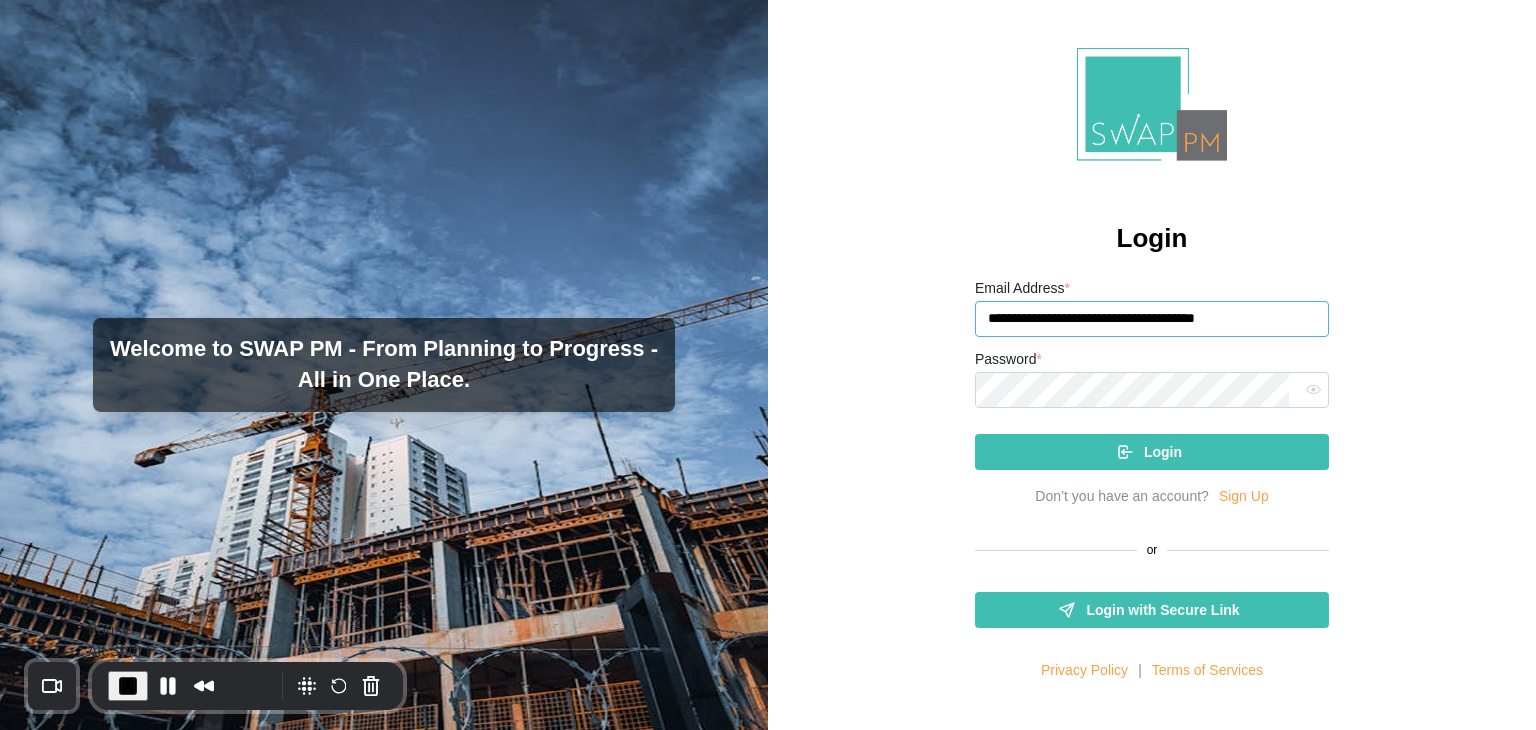 type on "**********" 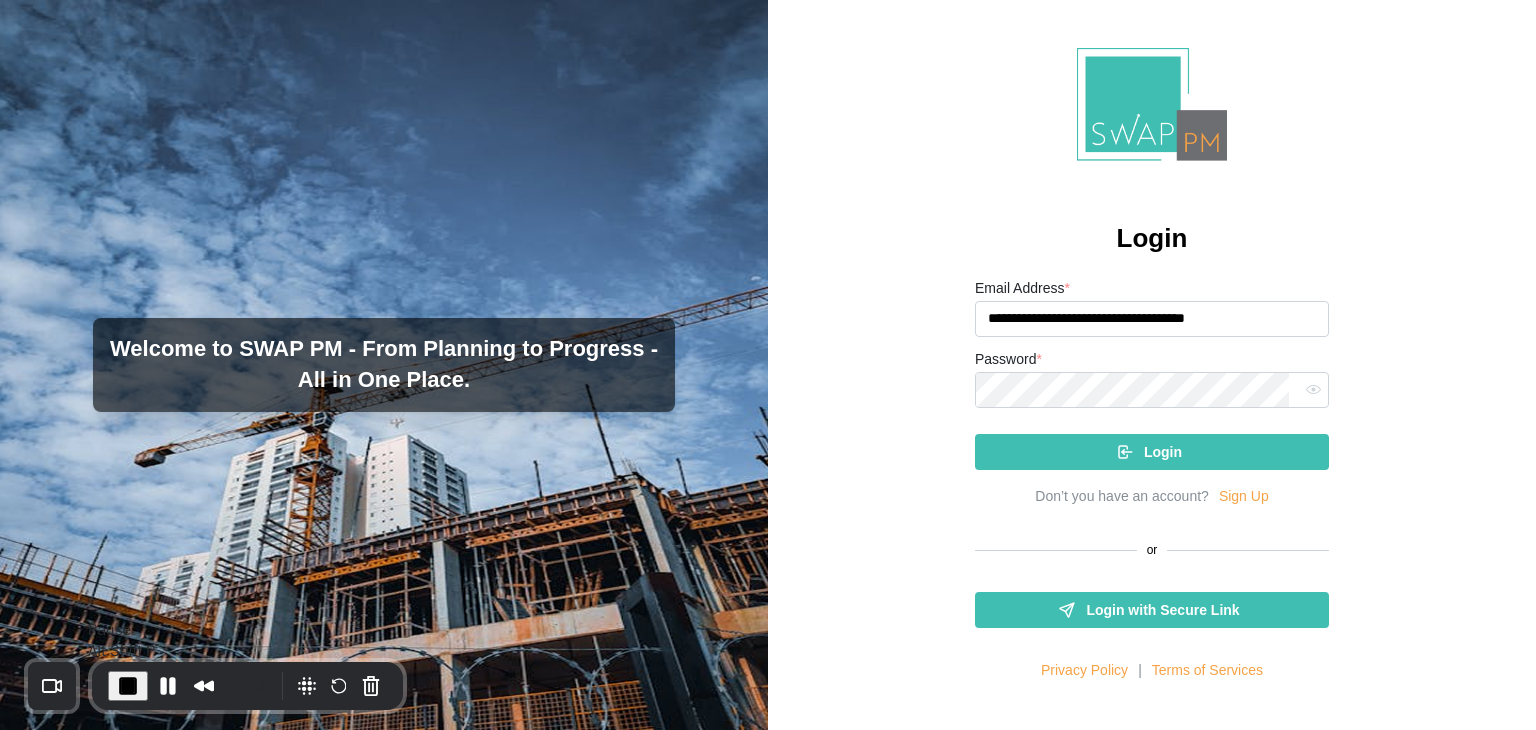 click on "Login" at bounding box center (1149, 452) 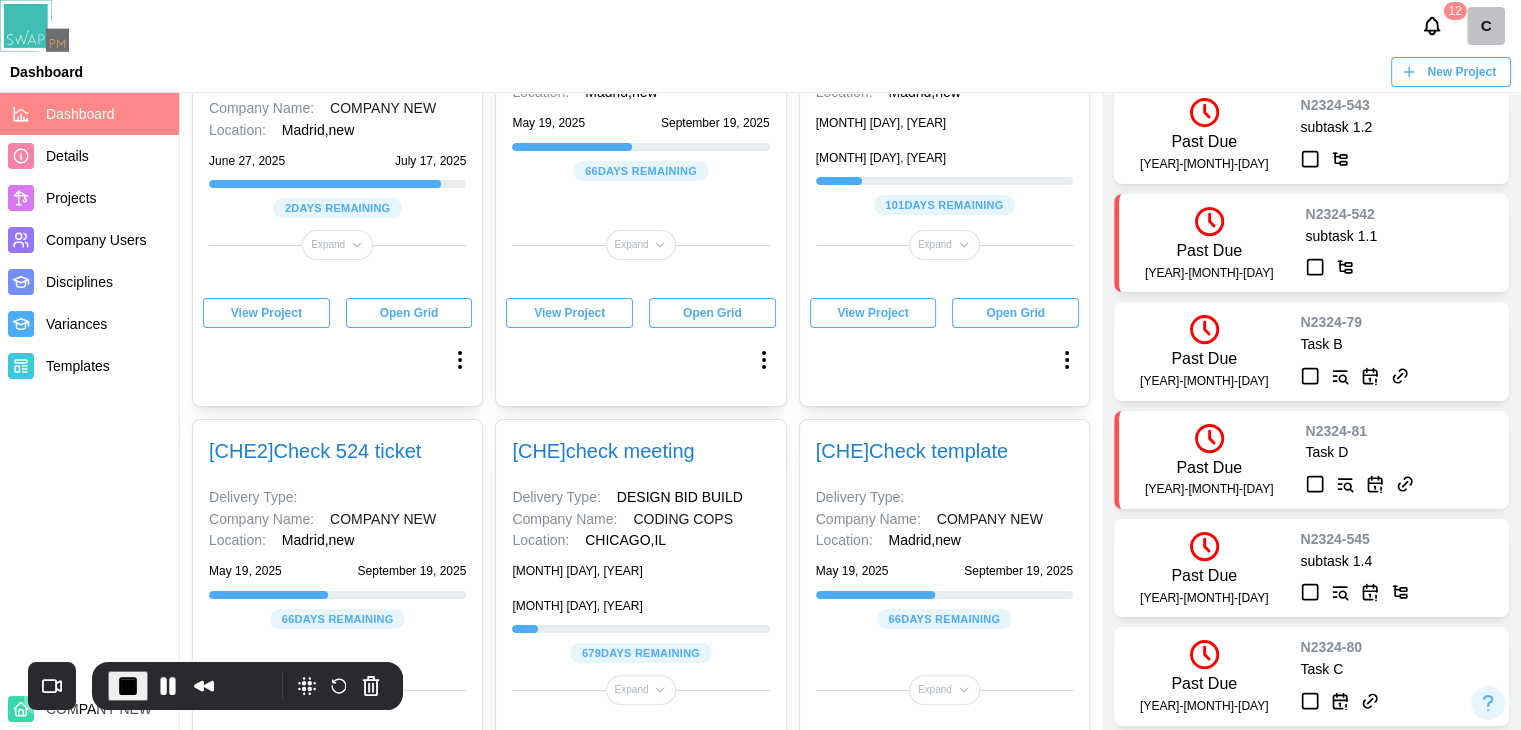 scroll, scrollTop: 400, scrollLeft: 0, axis: vertical 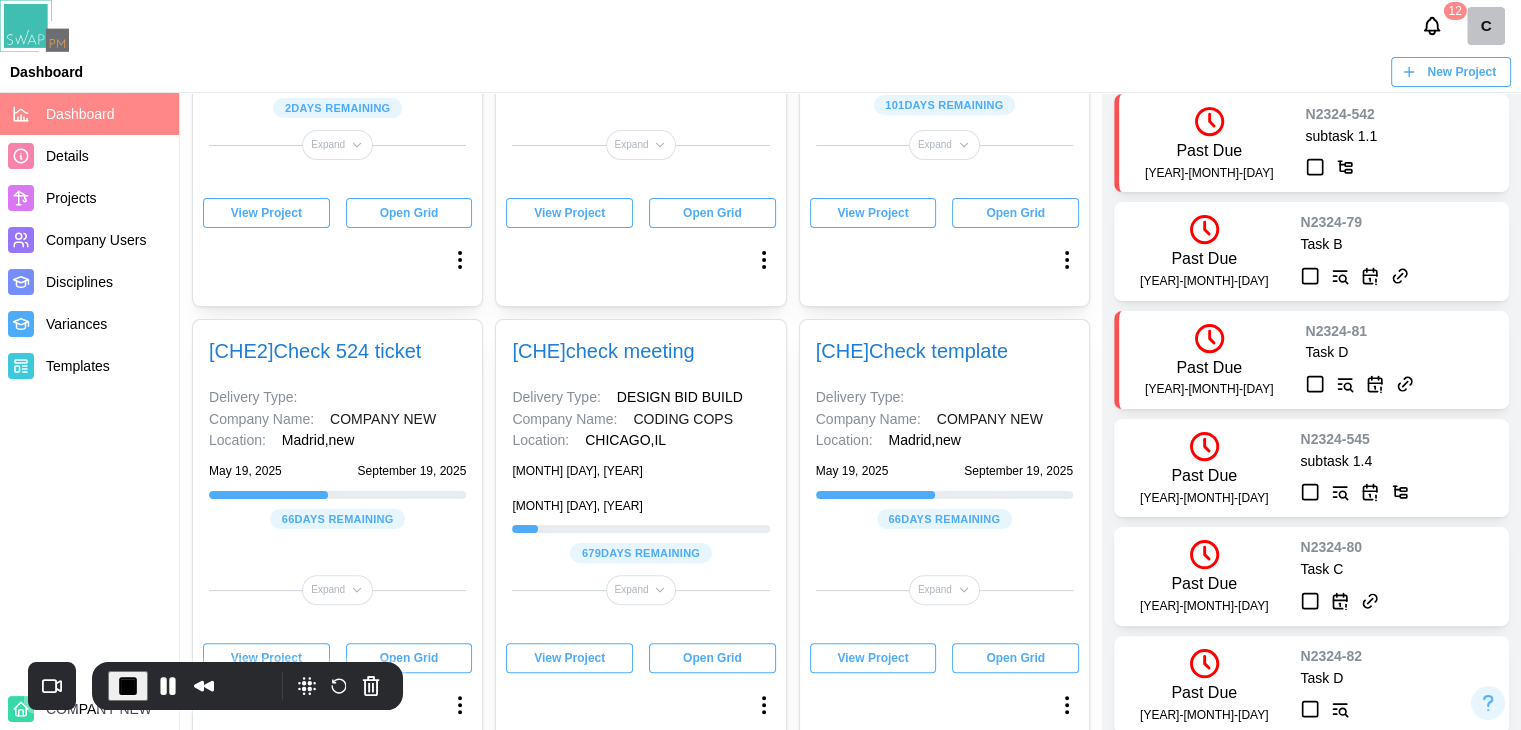 click on "View Project" at bounding box center [266, 658] 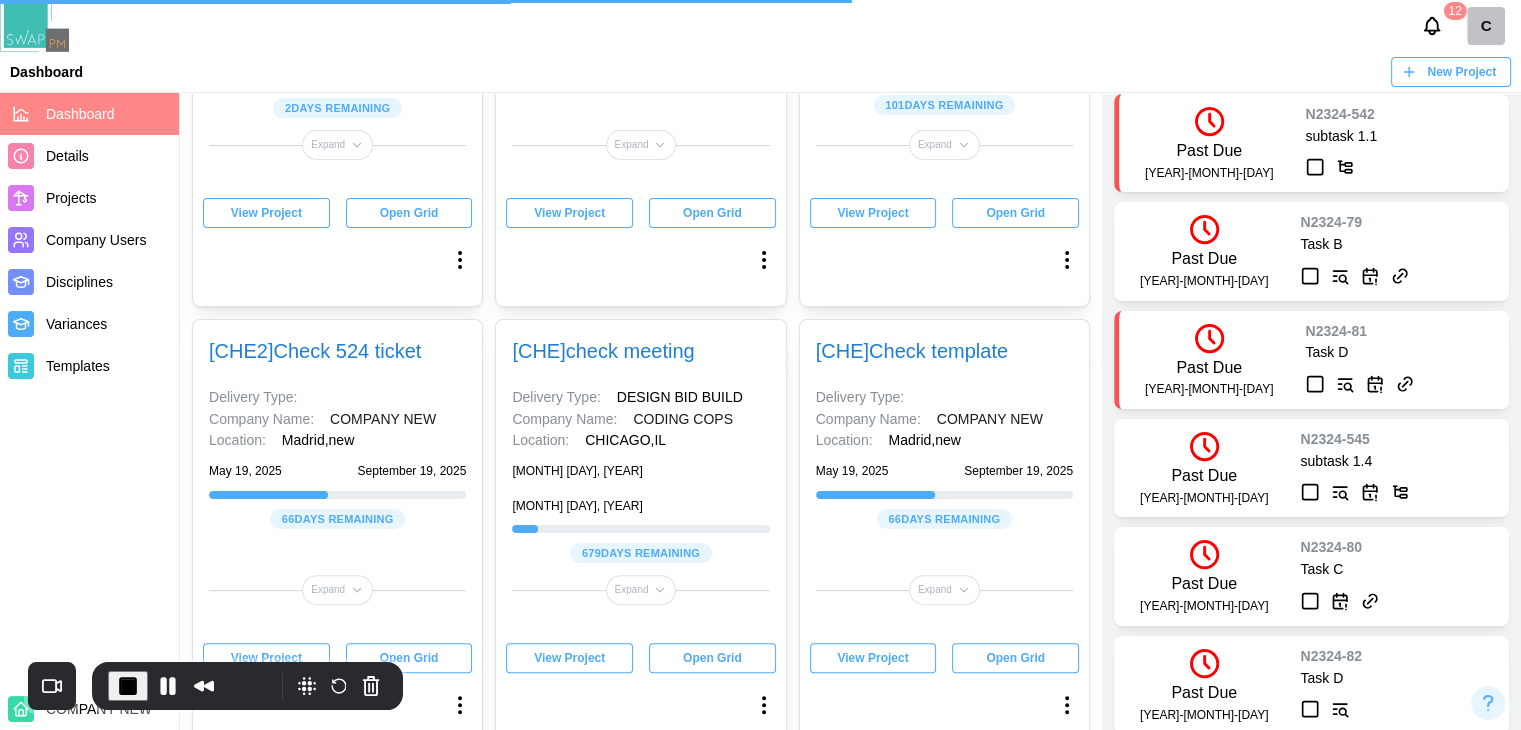 scroll, scrollTop: 0, scrollLeft: 0, axis: both 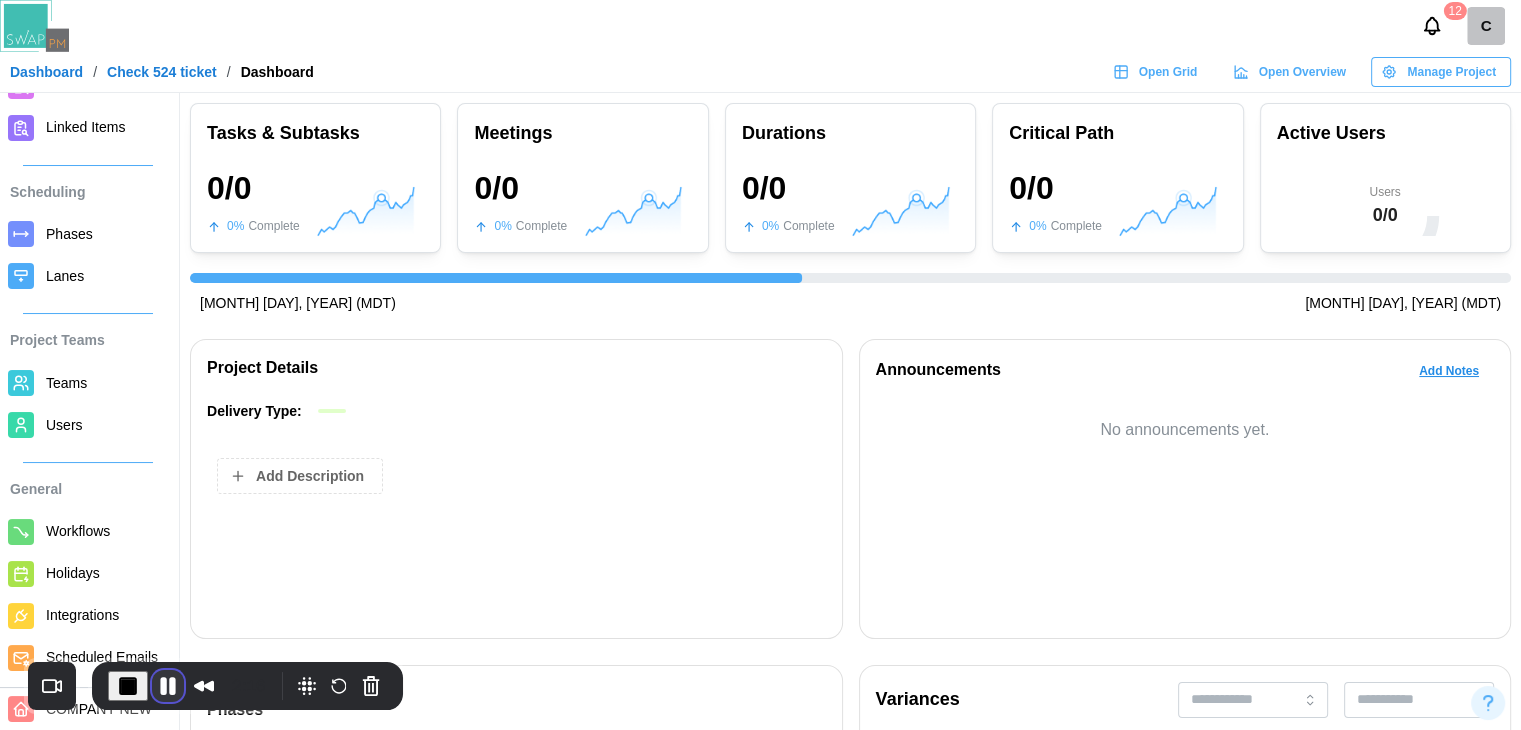 click at bounding box center (168, 686) 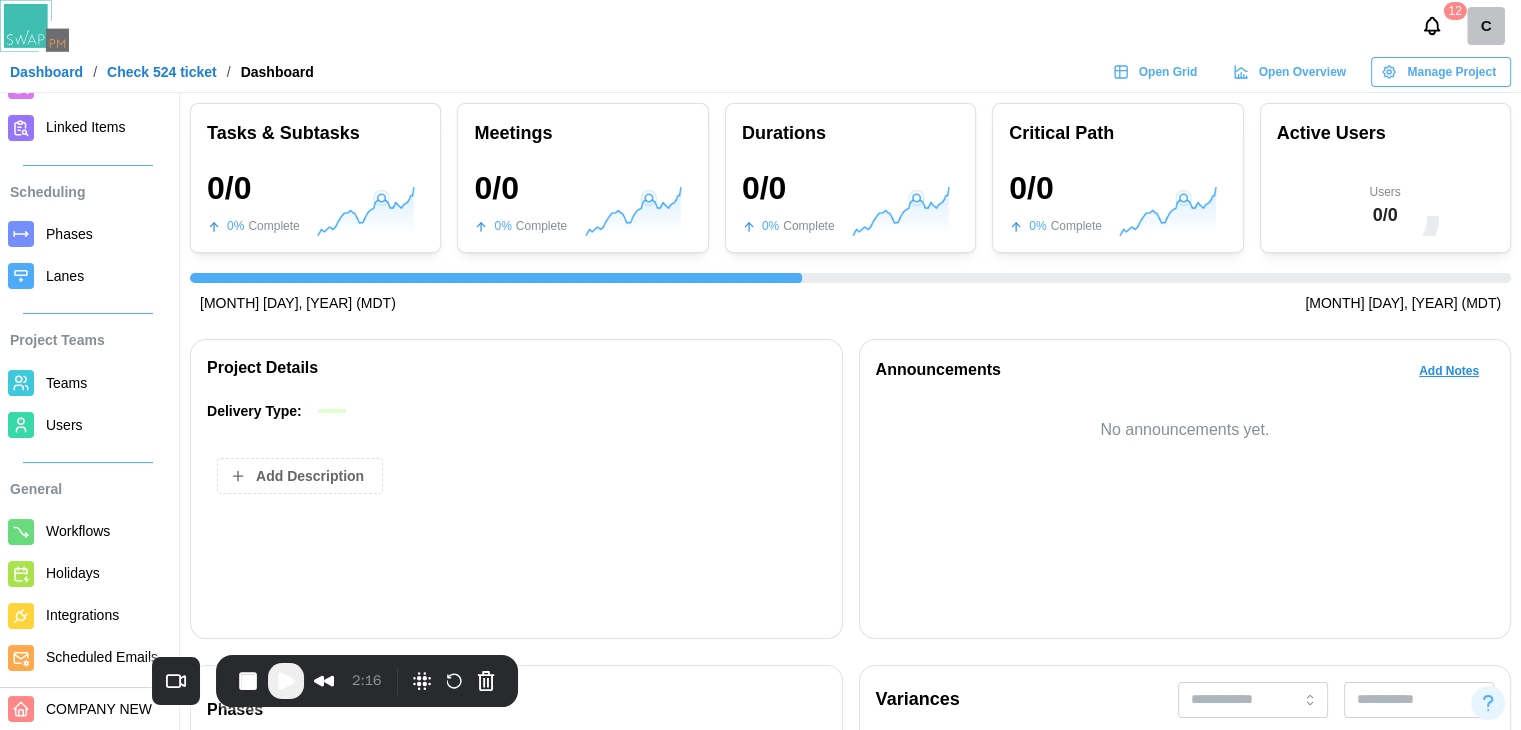 drag, startPoint x: 195, startPoint y: 662, endPoint x: 319, endPoint y: 659, distance: 124.036285 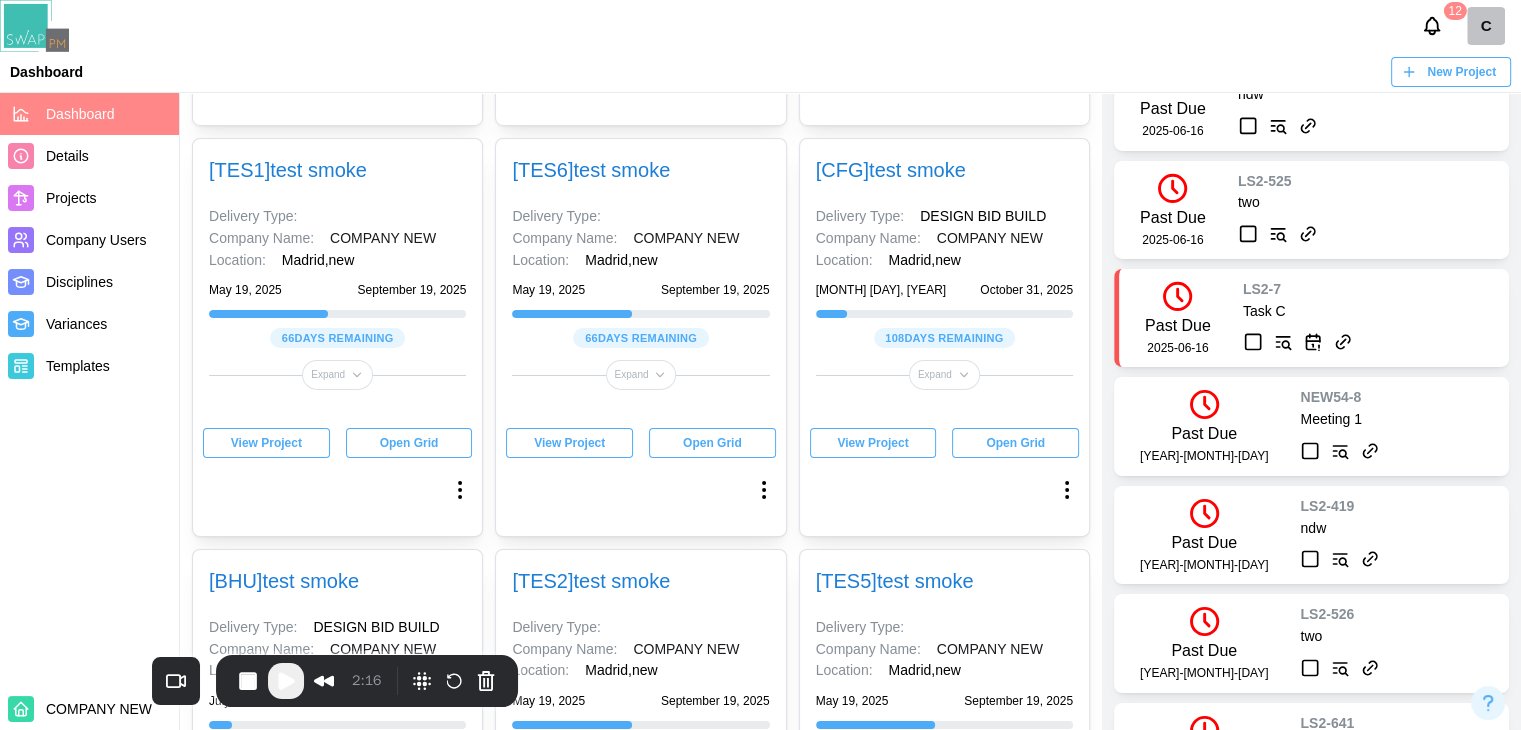 scroll, scrollTop: 7000, scrollLeft: 0, axis: vertical 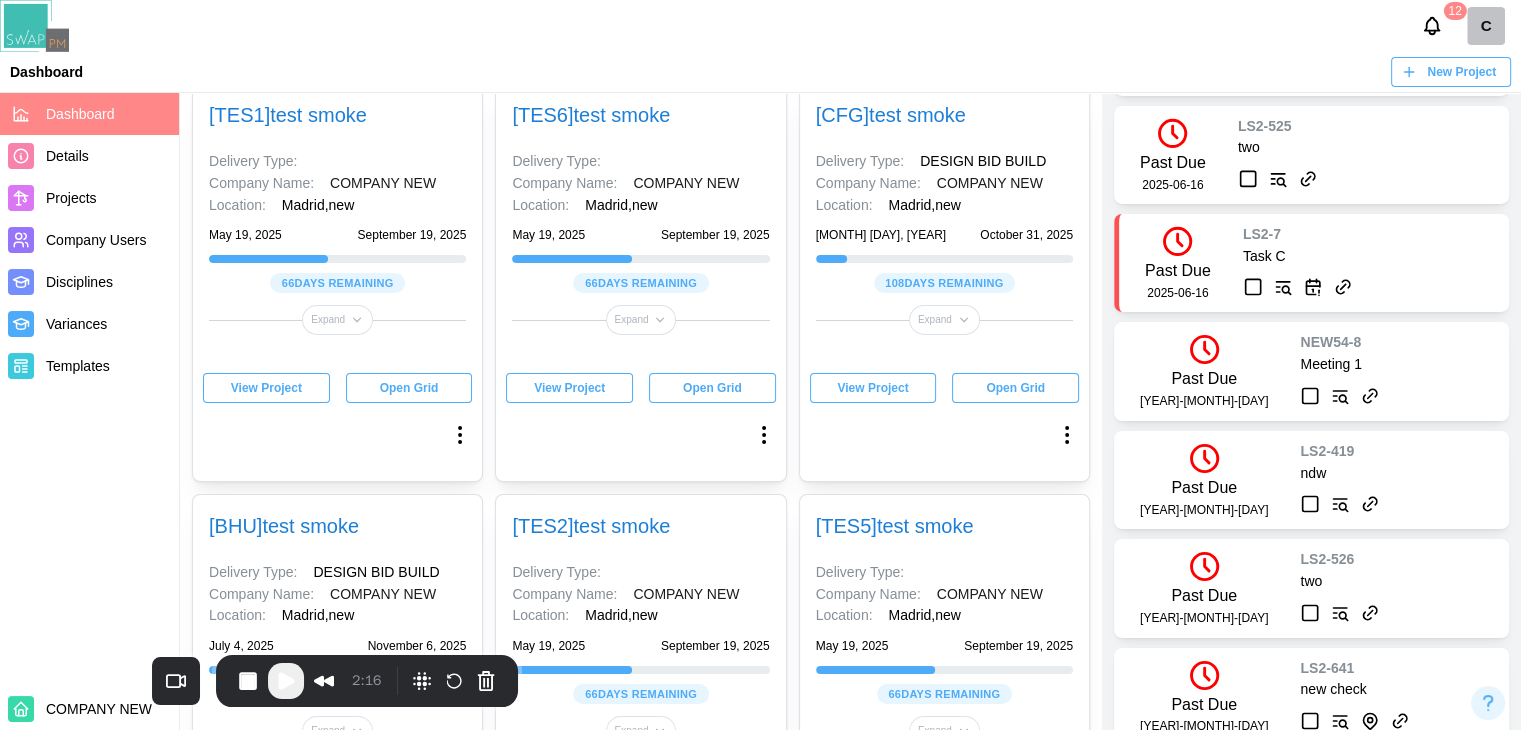 click on "Projects" at bounding box center [71, 198] 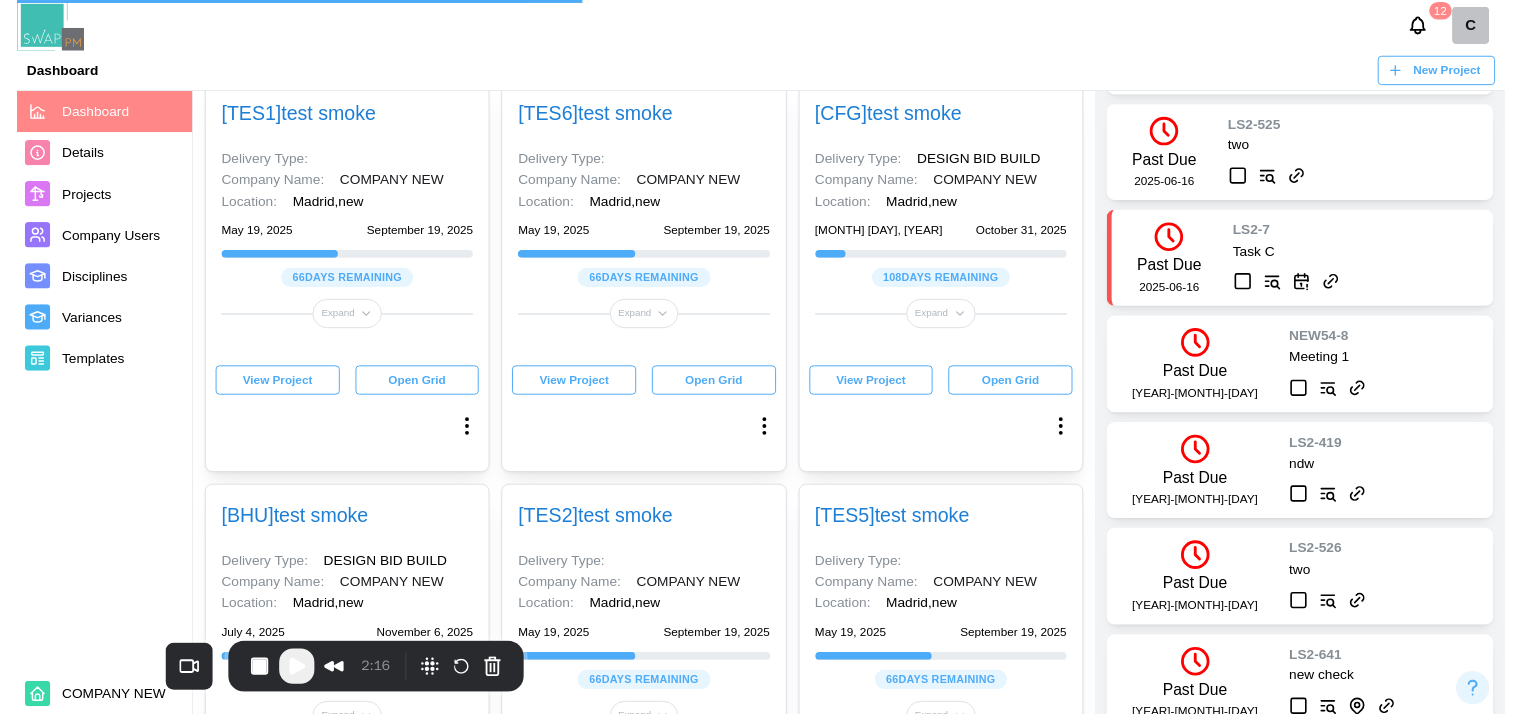 scroll, scrollTop: 0, scrollLeft: 0, axis: both 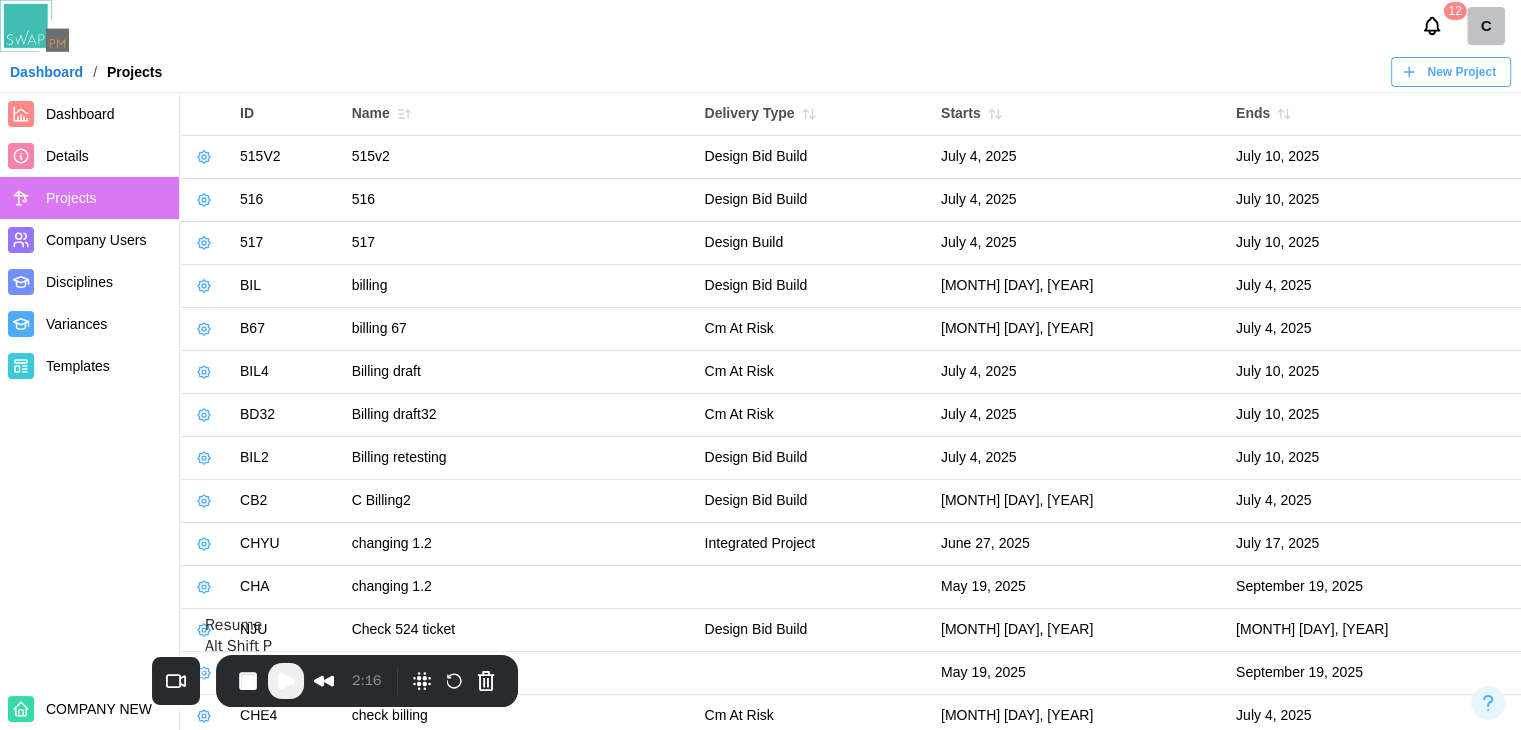 click at bounding box center (286, 681) 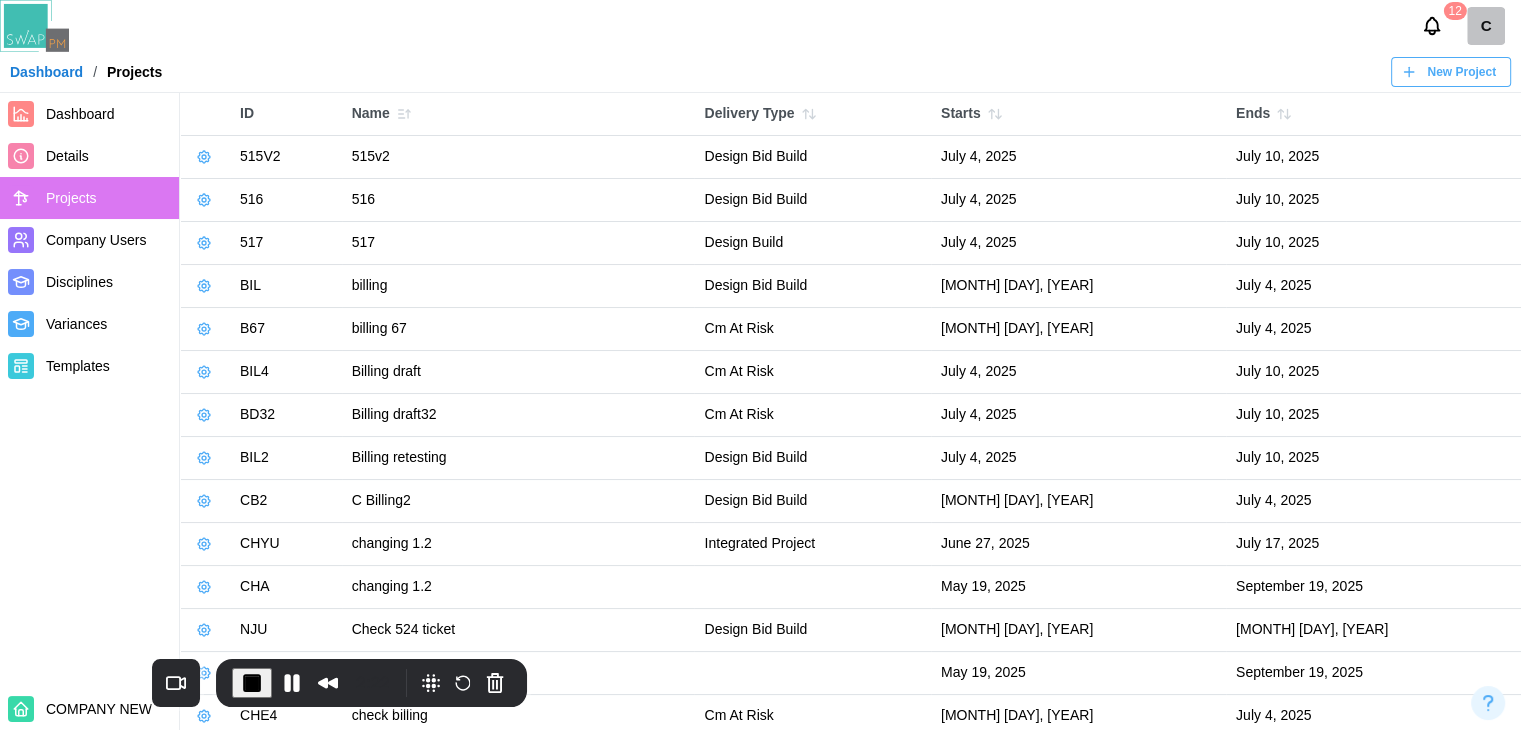 click 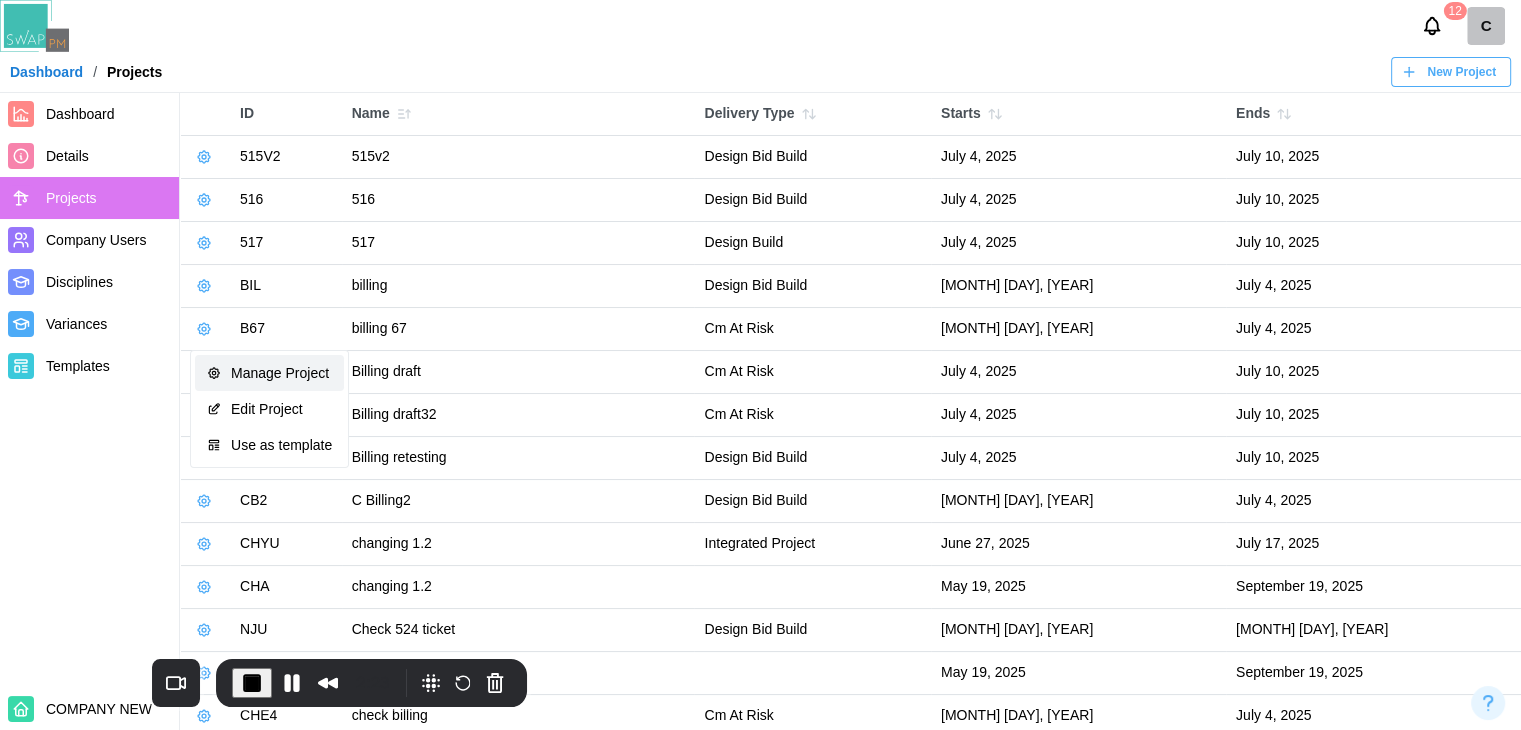 click on "Manage Project" at bounding box center (281, 373) 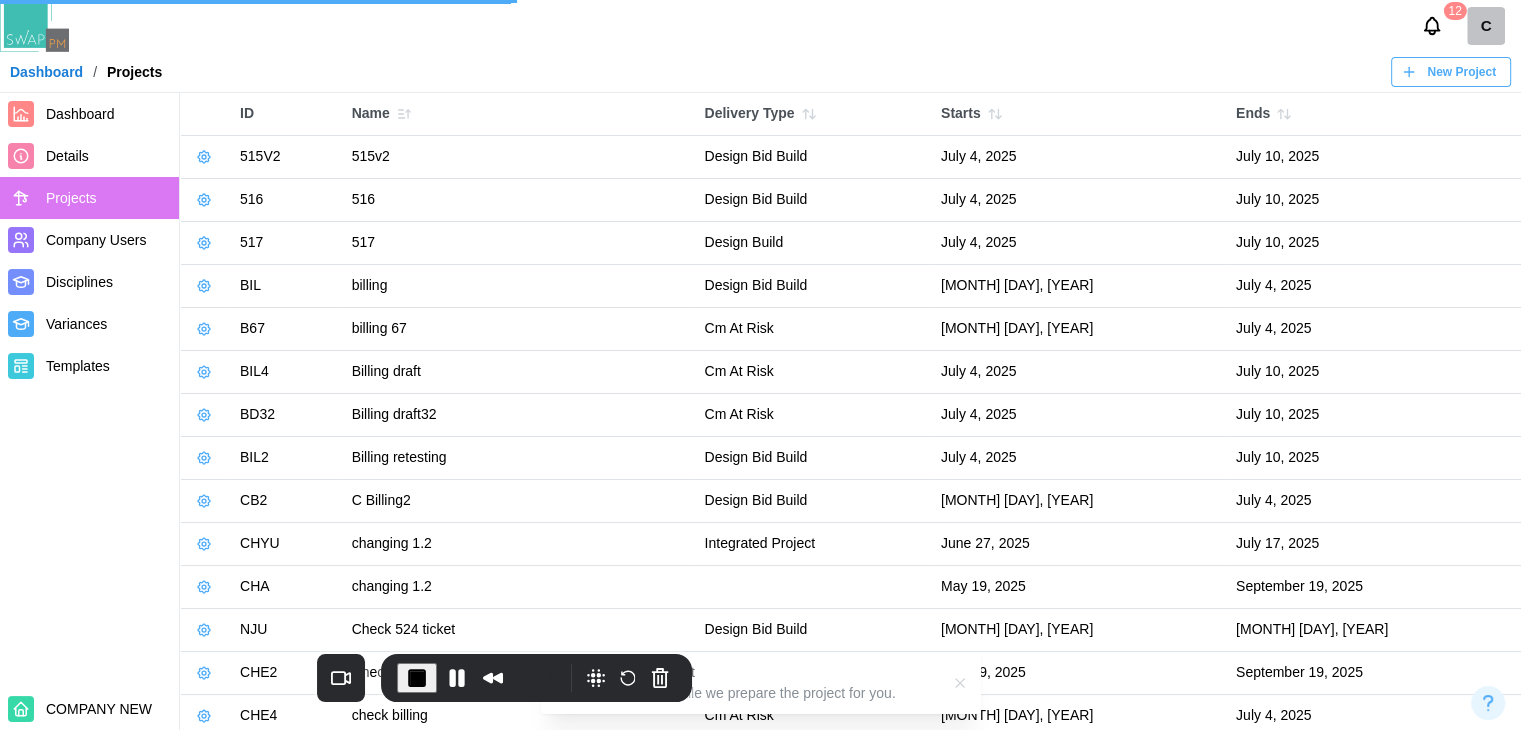 drag, startPoint x: 347, startPoint y: 666, endPoint x: 512, endPoint y: 661, distance: 165.07574 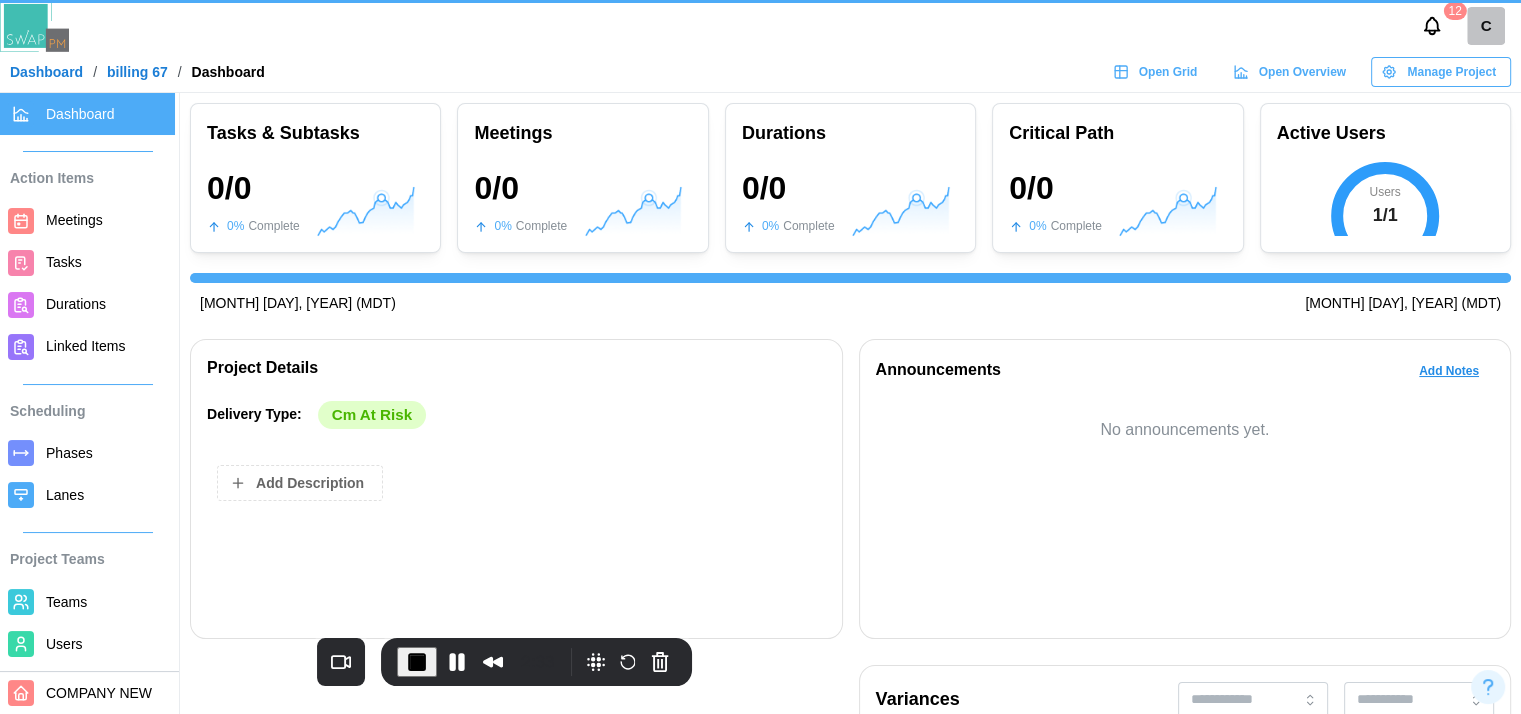 scroll, scrollTop: 241, scrollLeft: 0, axis: vertical 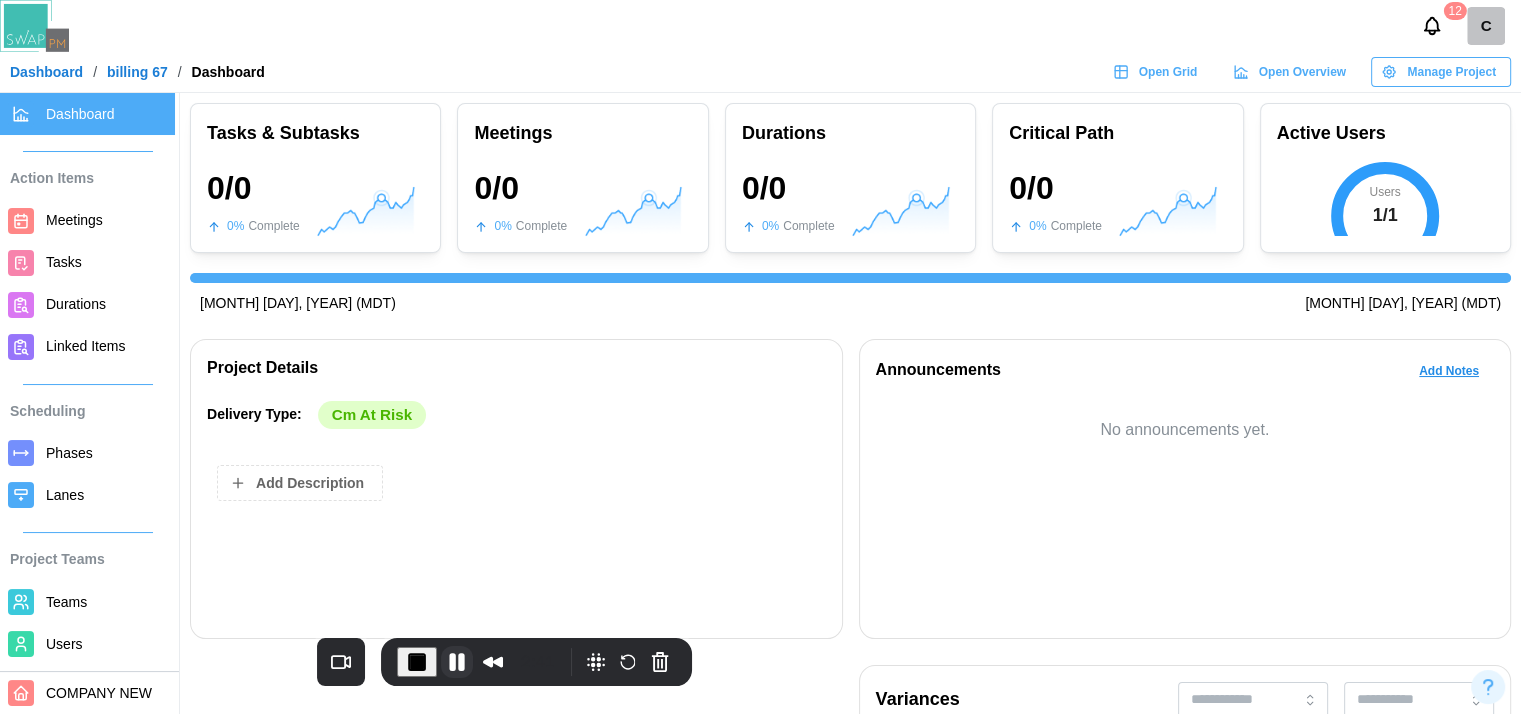 click at bounding box center [457, 662] 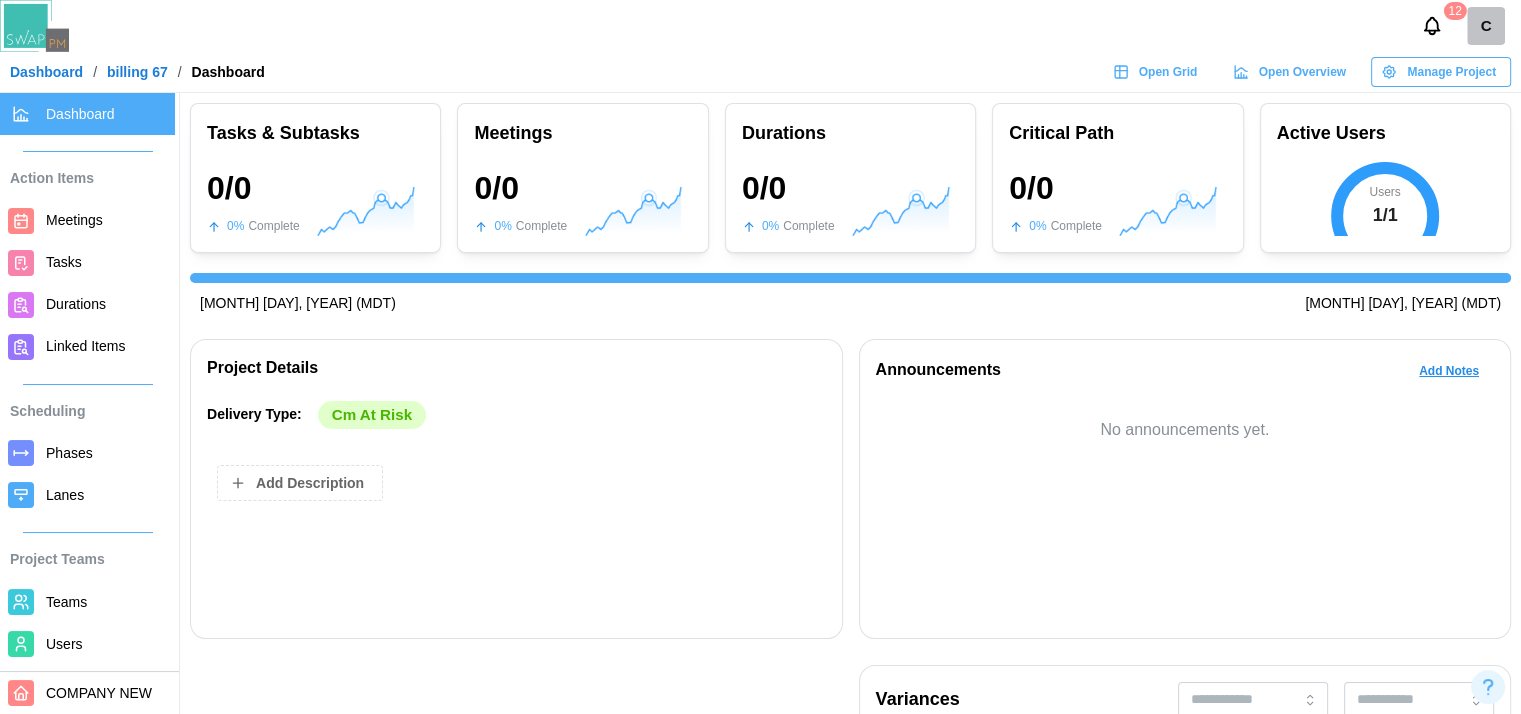 click on "Teams" at bounding box center [66, 602] 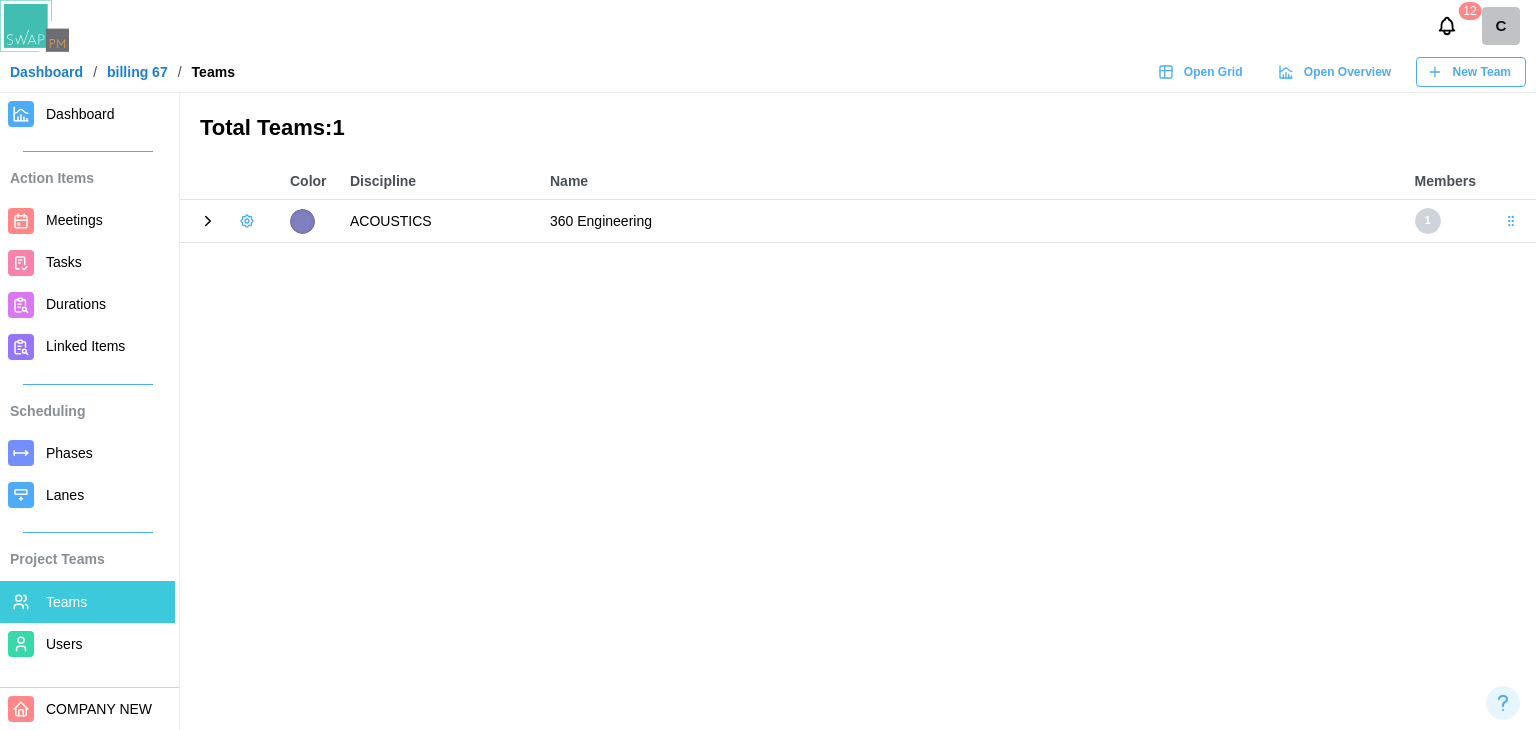 click on "Users" at bounding box center (64, 644) 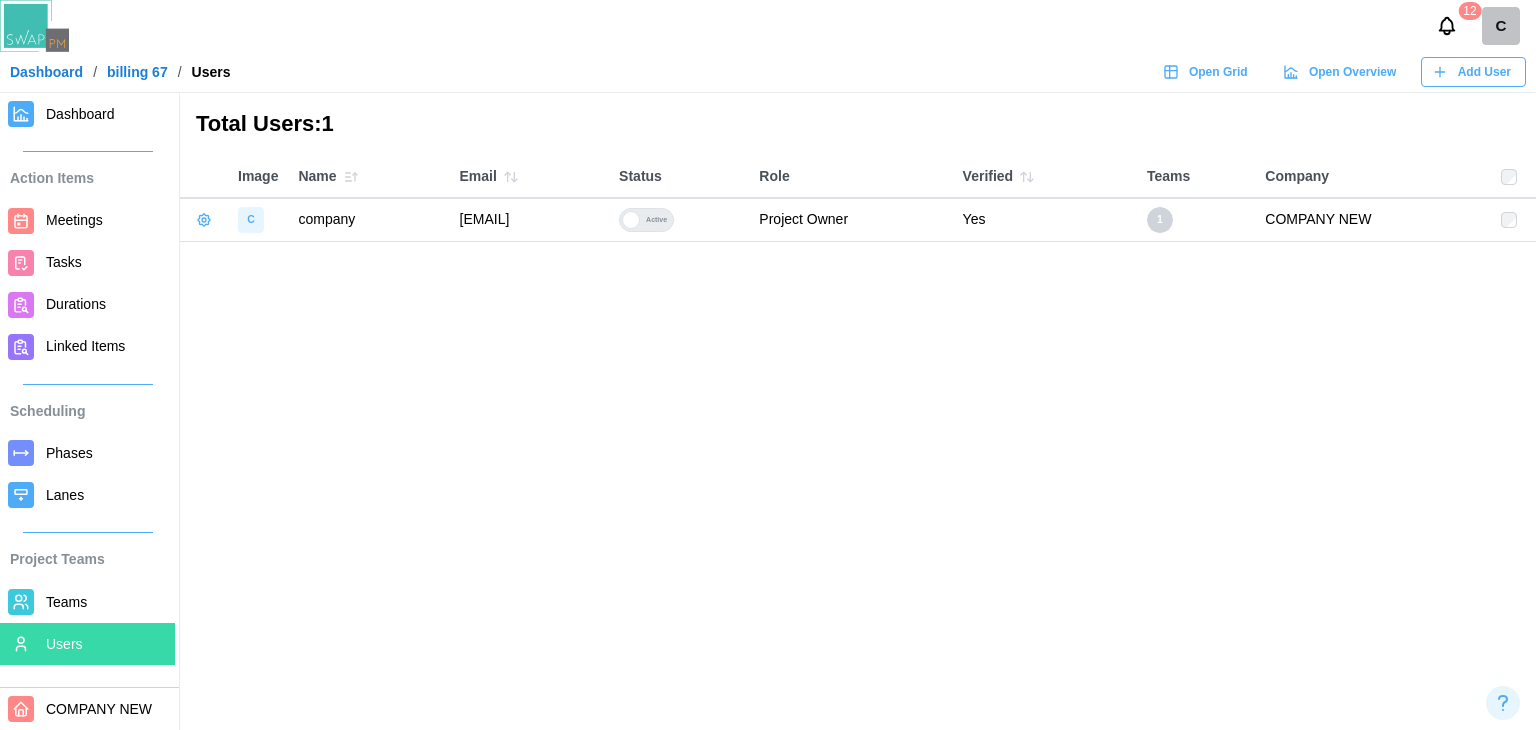 click on "Dashboard" at bounding box center [46, 72] 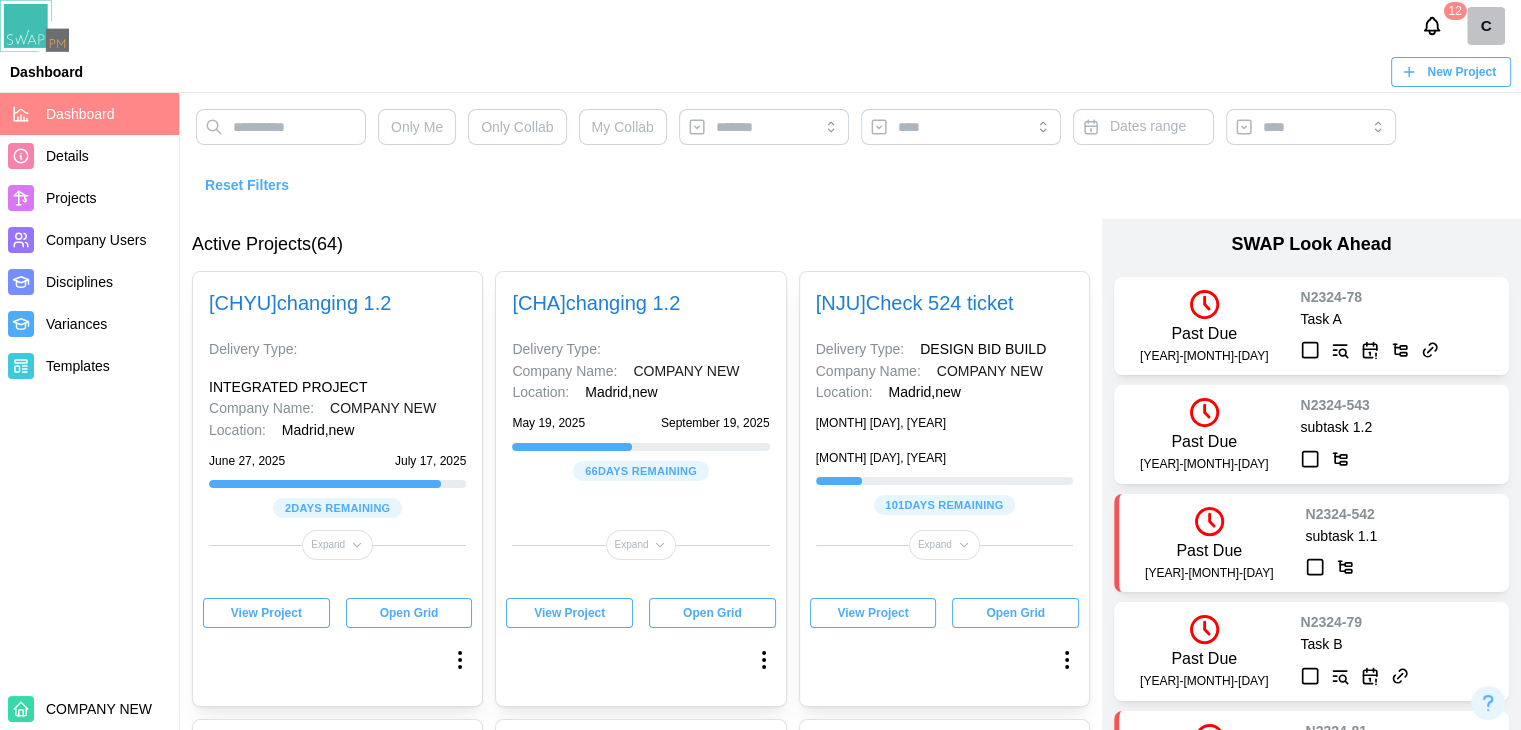 click on "Projects" at bounding box center (71, 198) 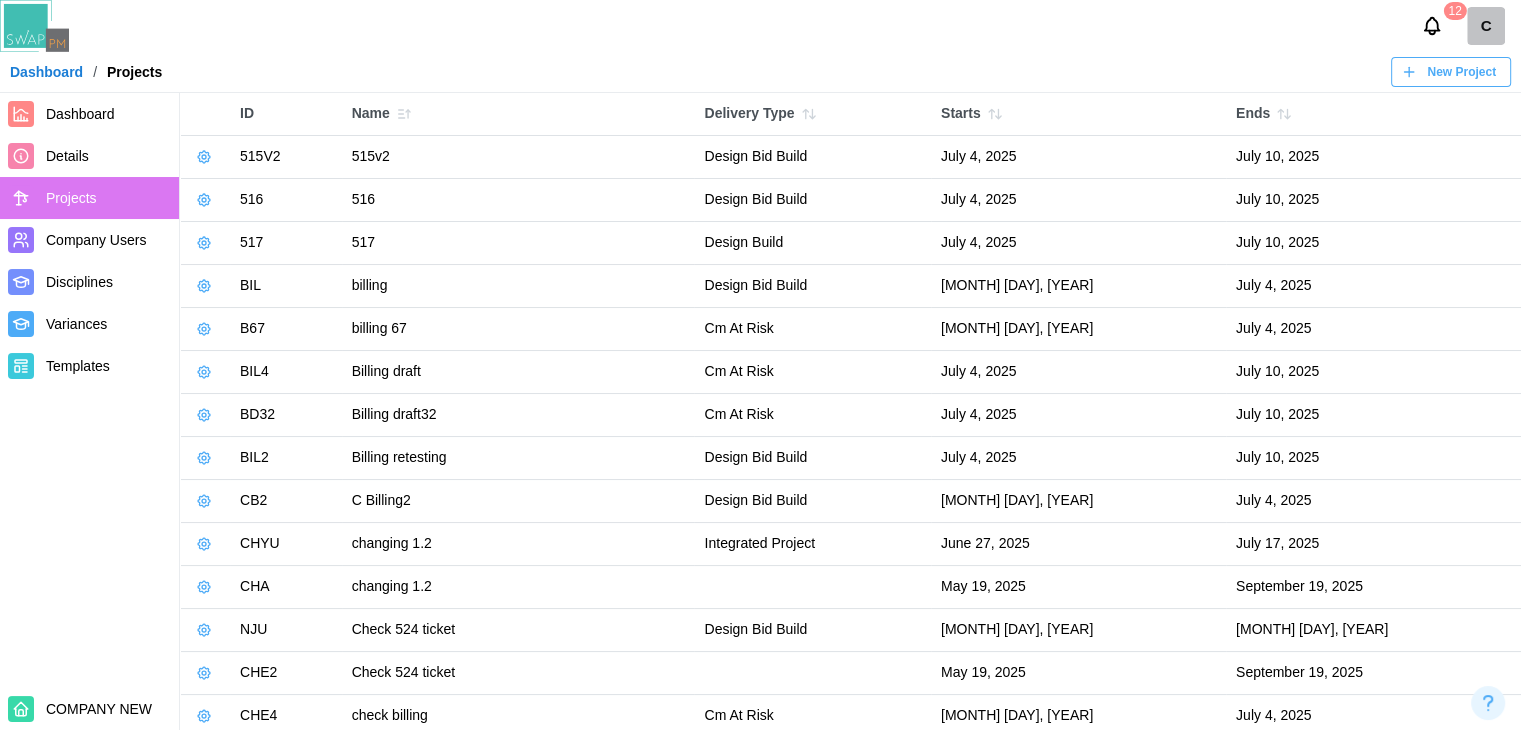 click 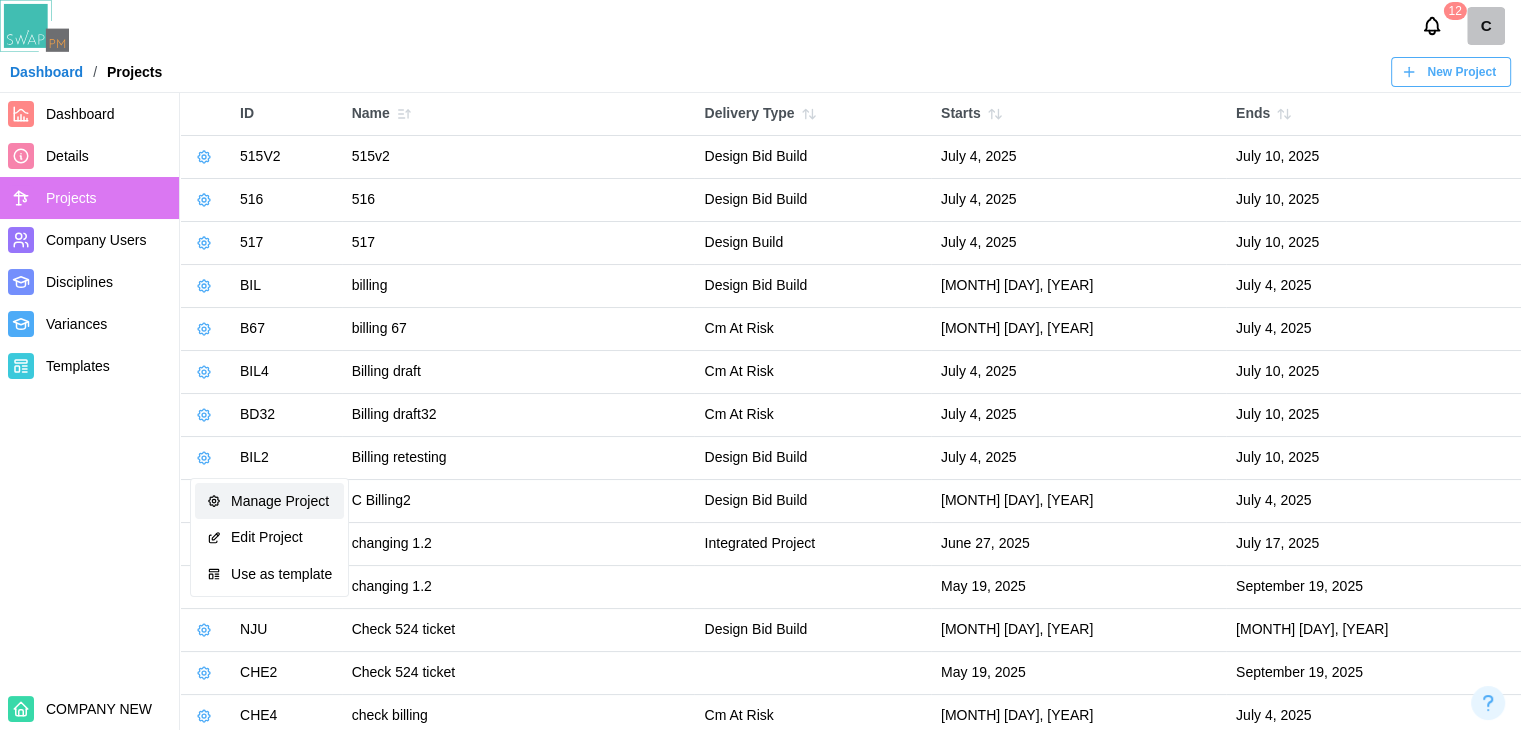 click on "Manage Project" at bounding box center [269, 501] 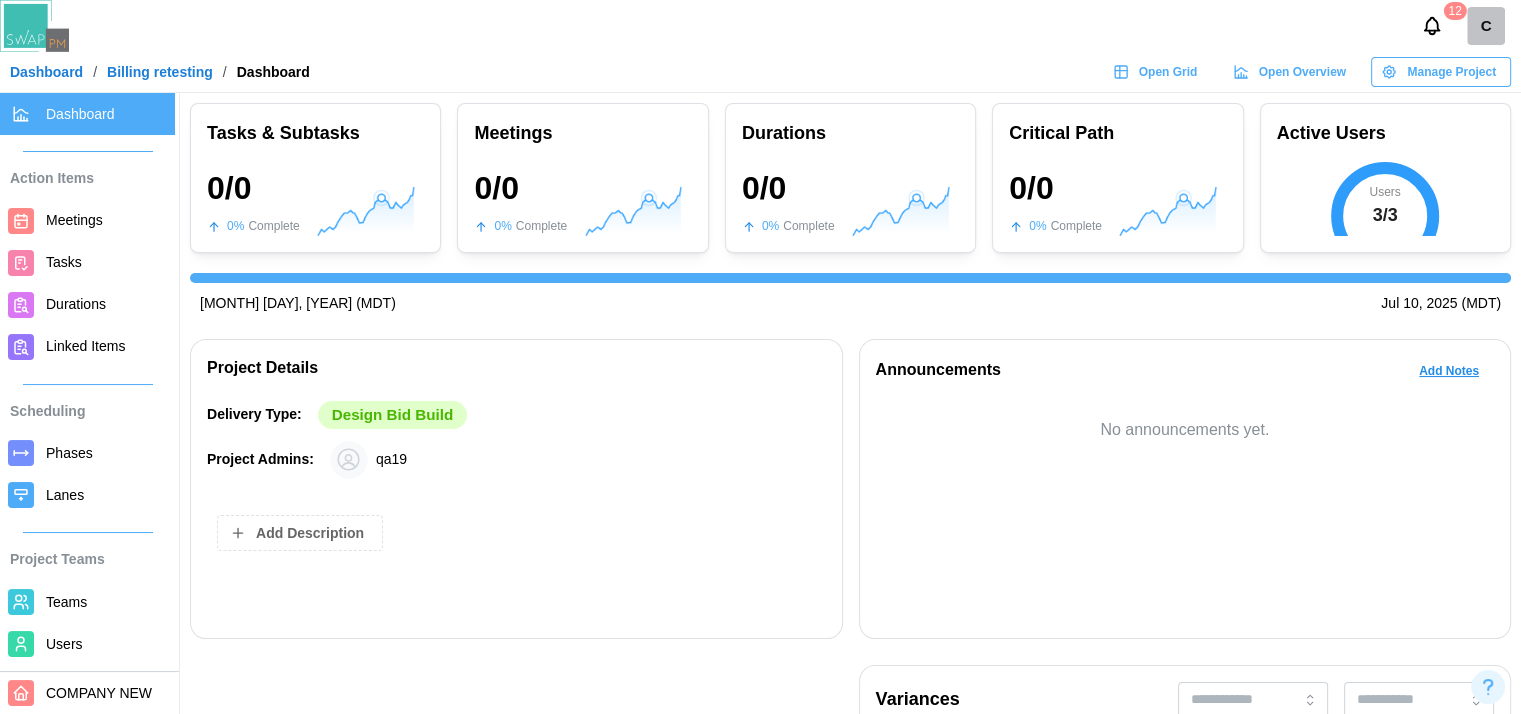 click on "Users" at bounding box center (64, 644) 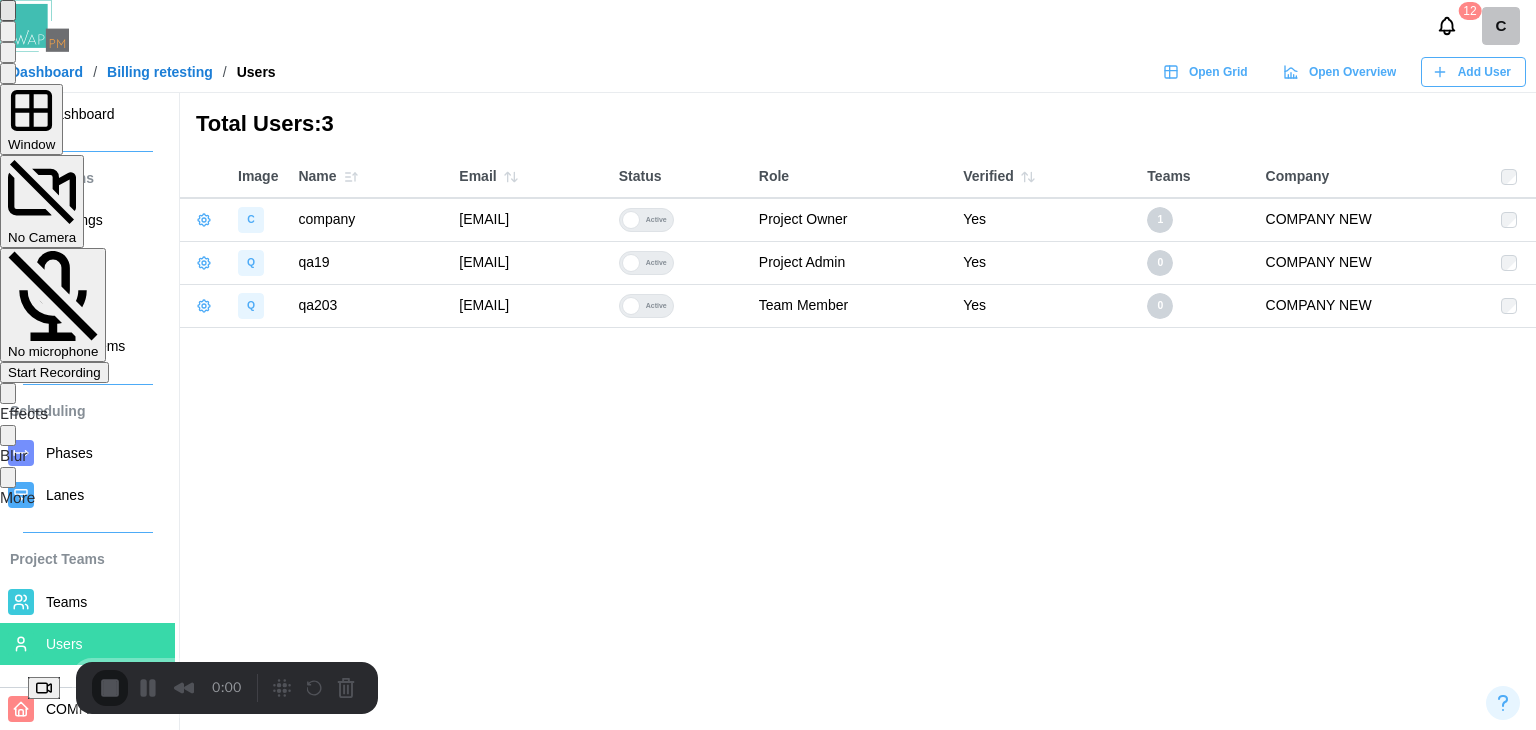 click on "Start Recording" at bounding box center [54, 372] 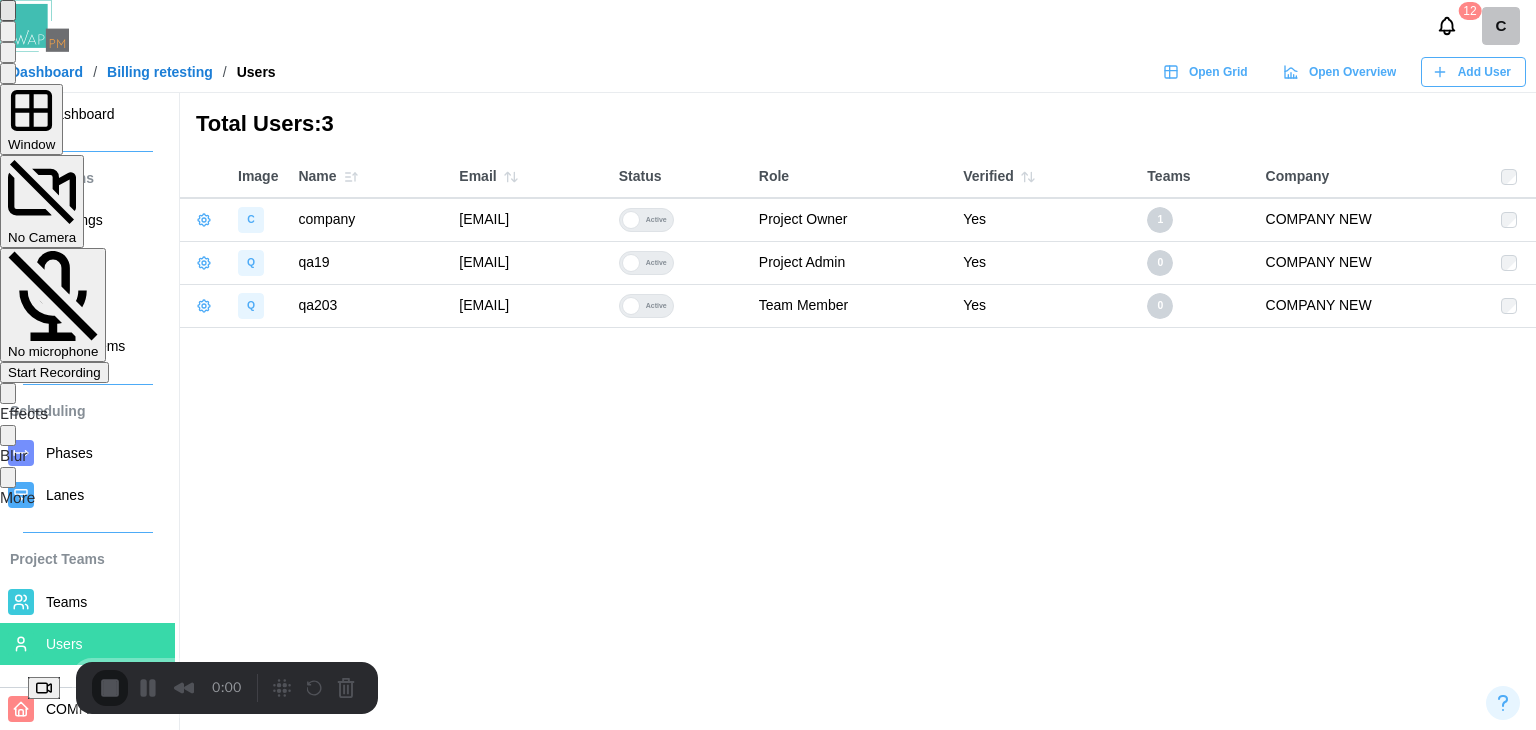 click on "Cancel Yes, proceed" at bounding box center (768, 1408) 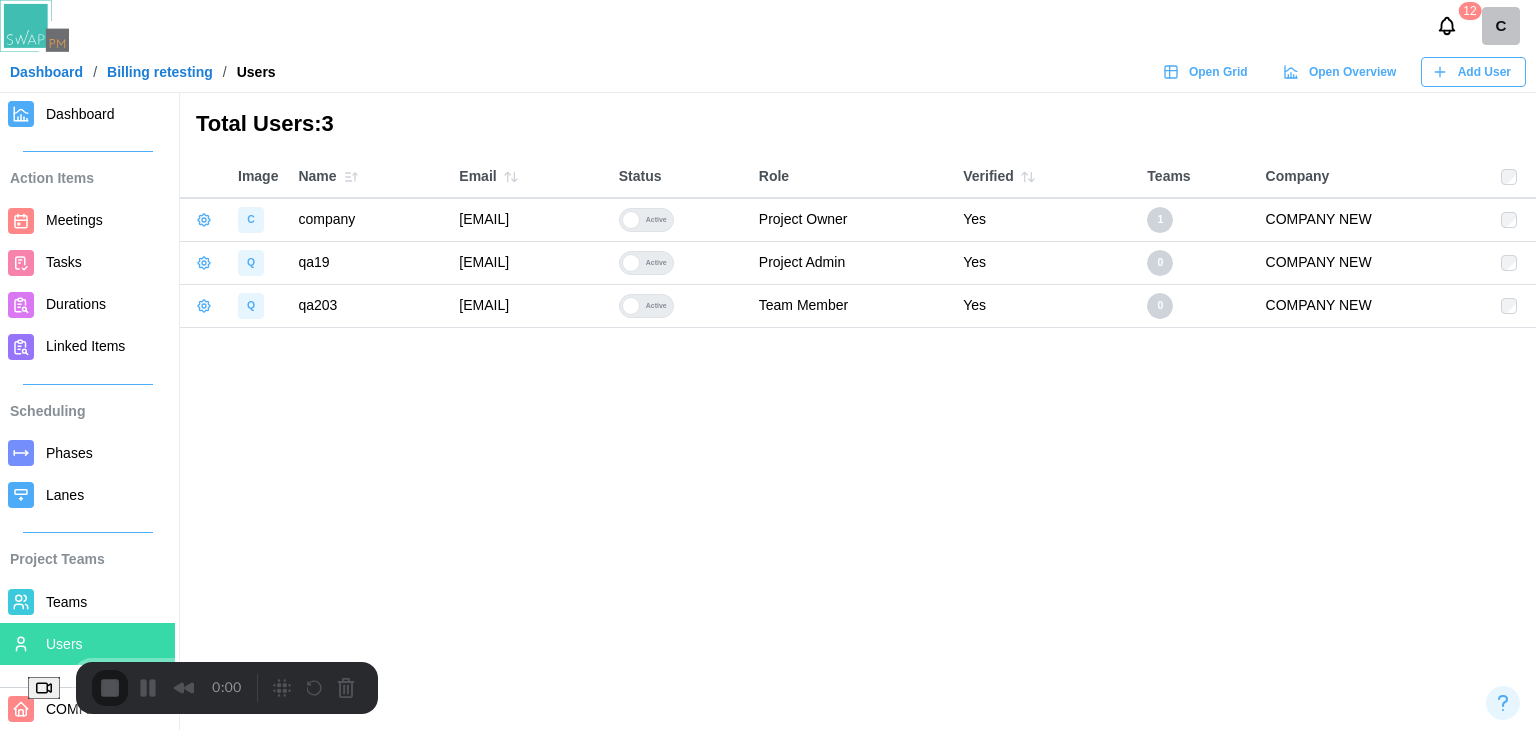 click 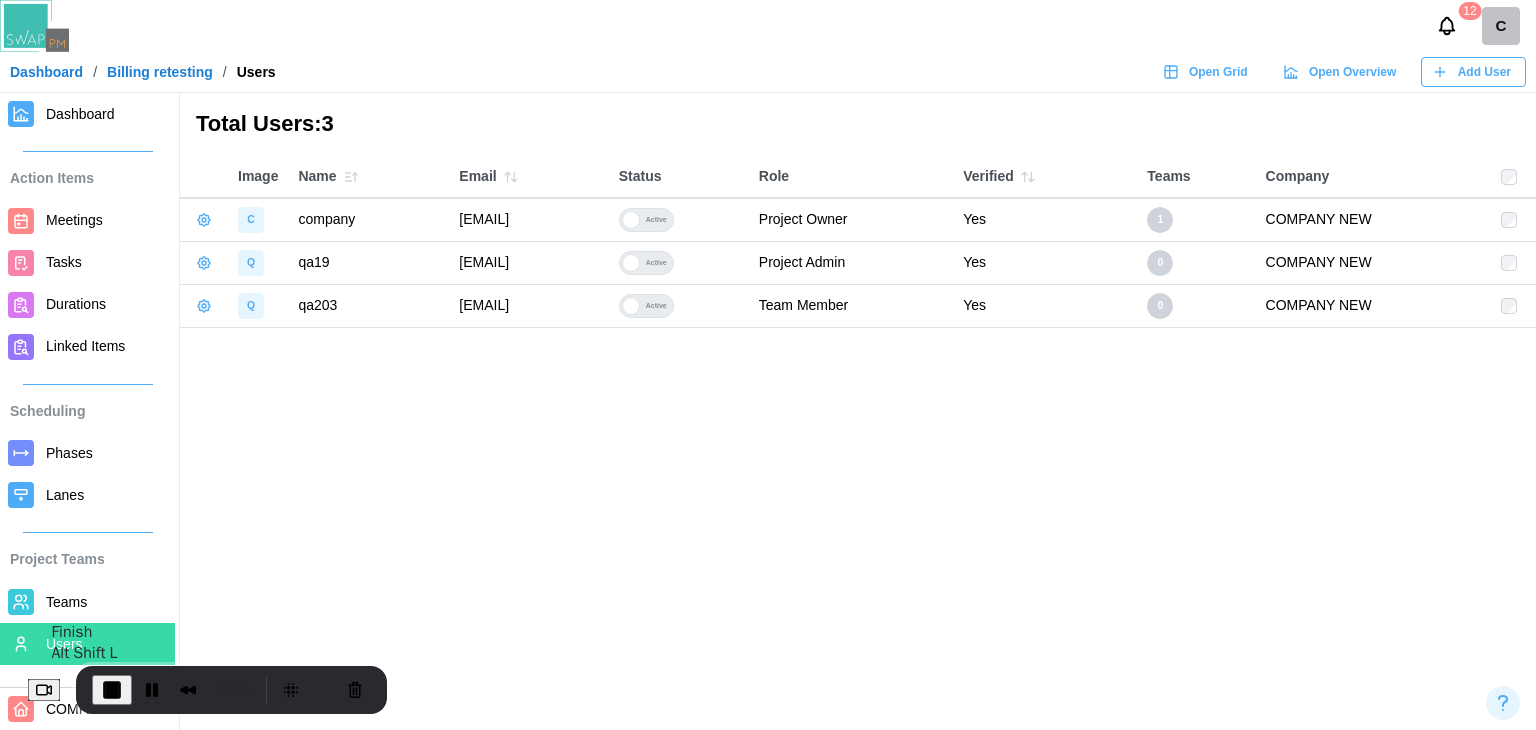 click at bounding box center [112, 690] 